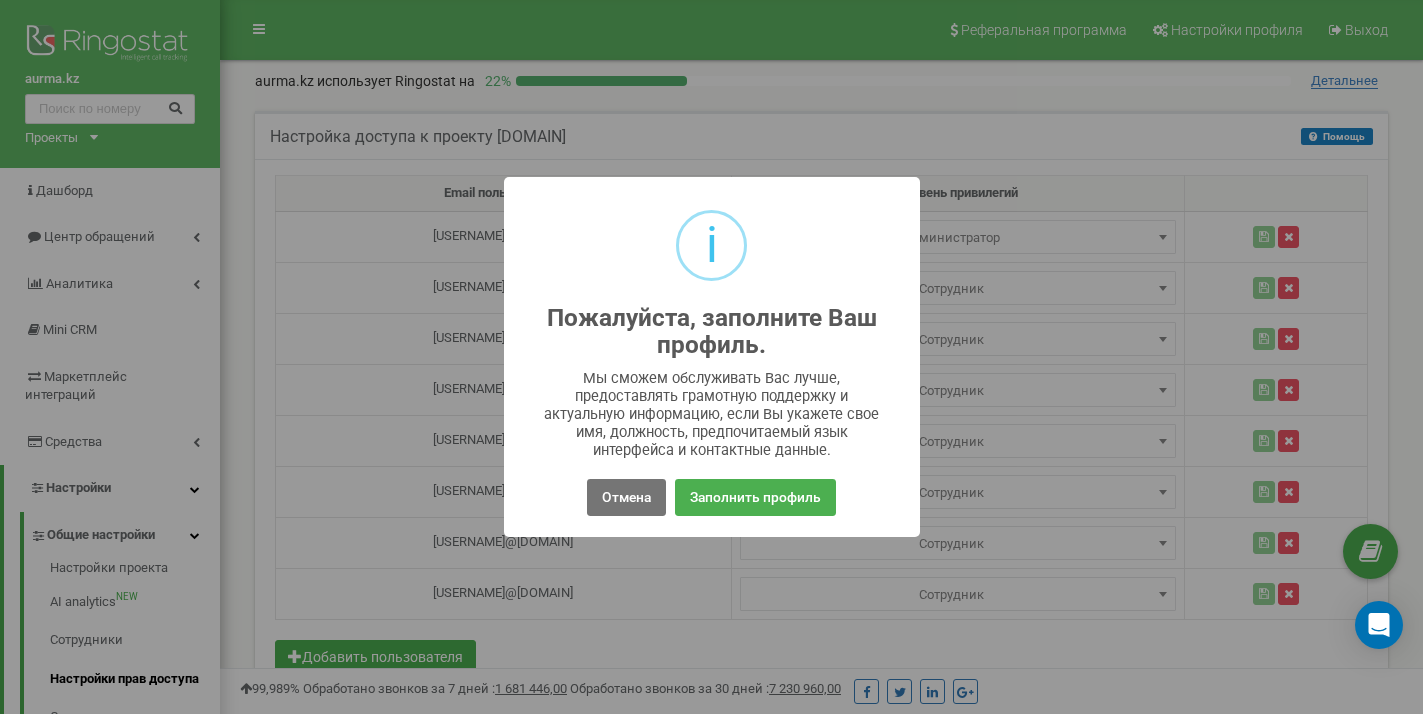 scroll, scrollTop: 0, scrollLeft: 0, axis: both 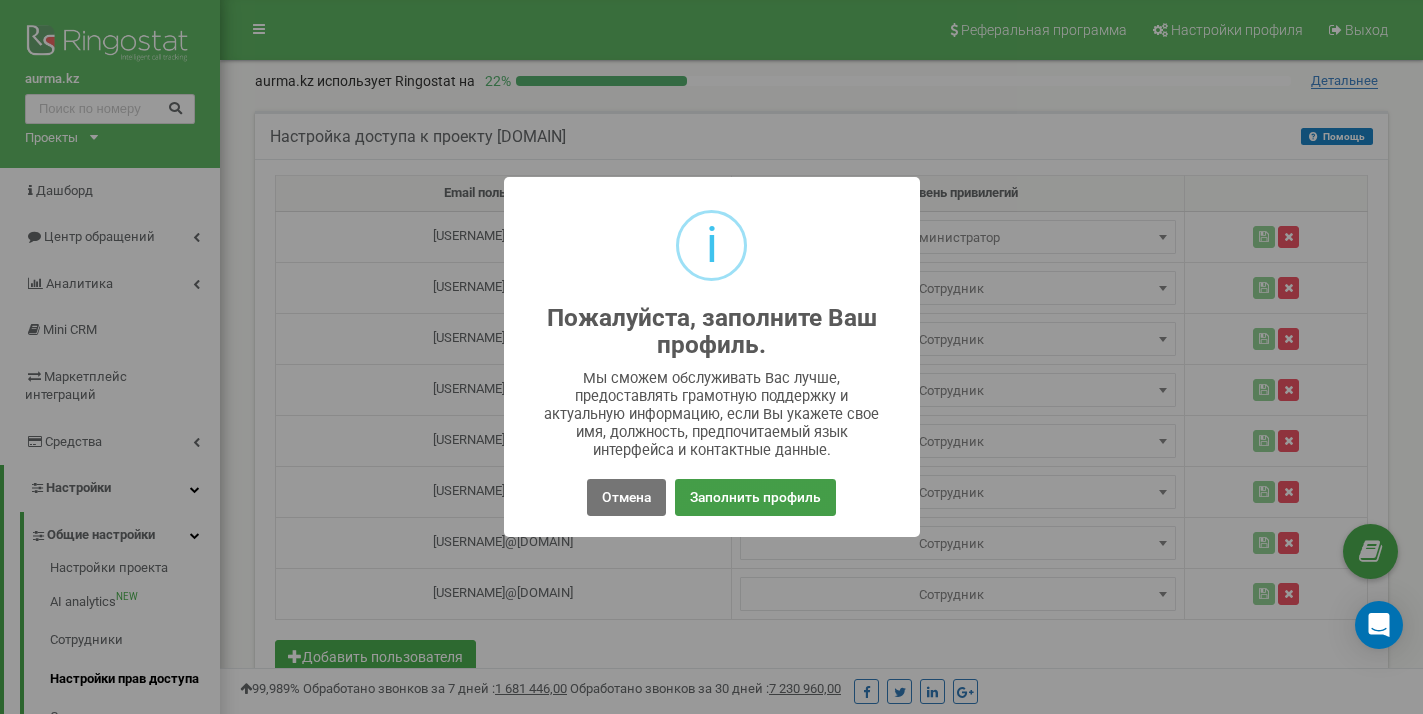 click on "Заполнить профиль" at bounding box center [755, 497] 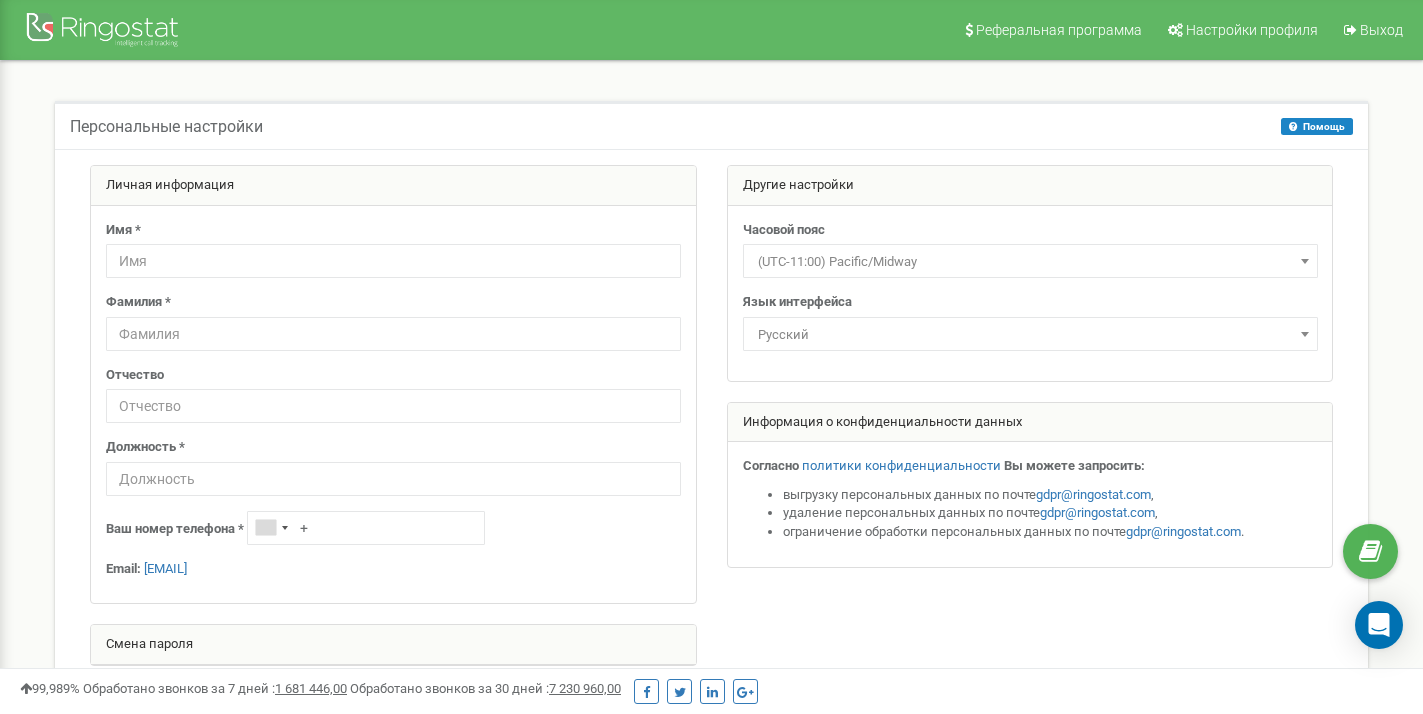 scroll, scrollTop: 0, scrollLeft: 0, axis: both 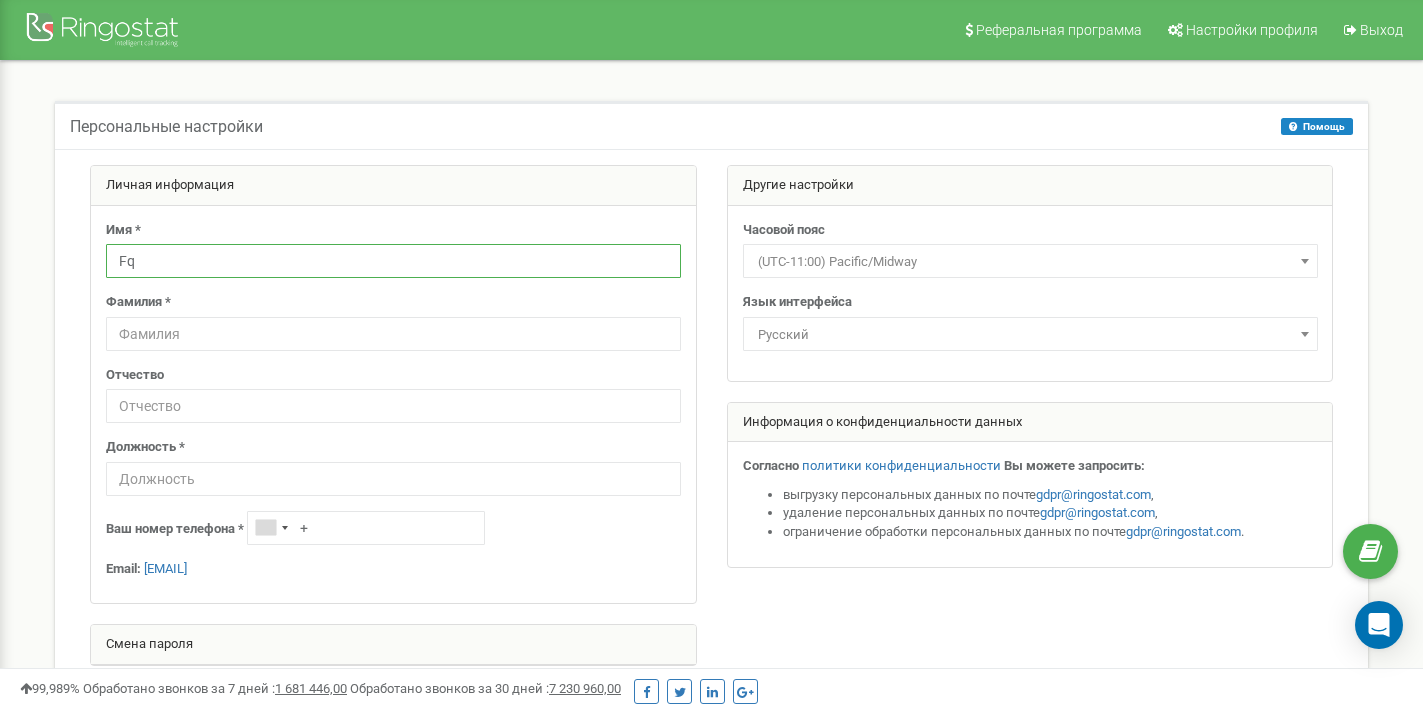 type on "F" 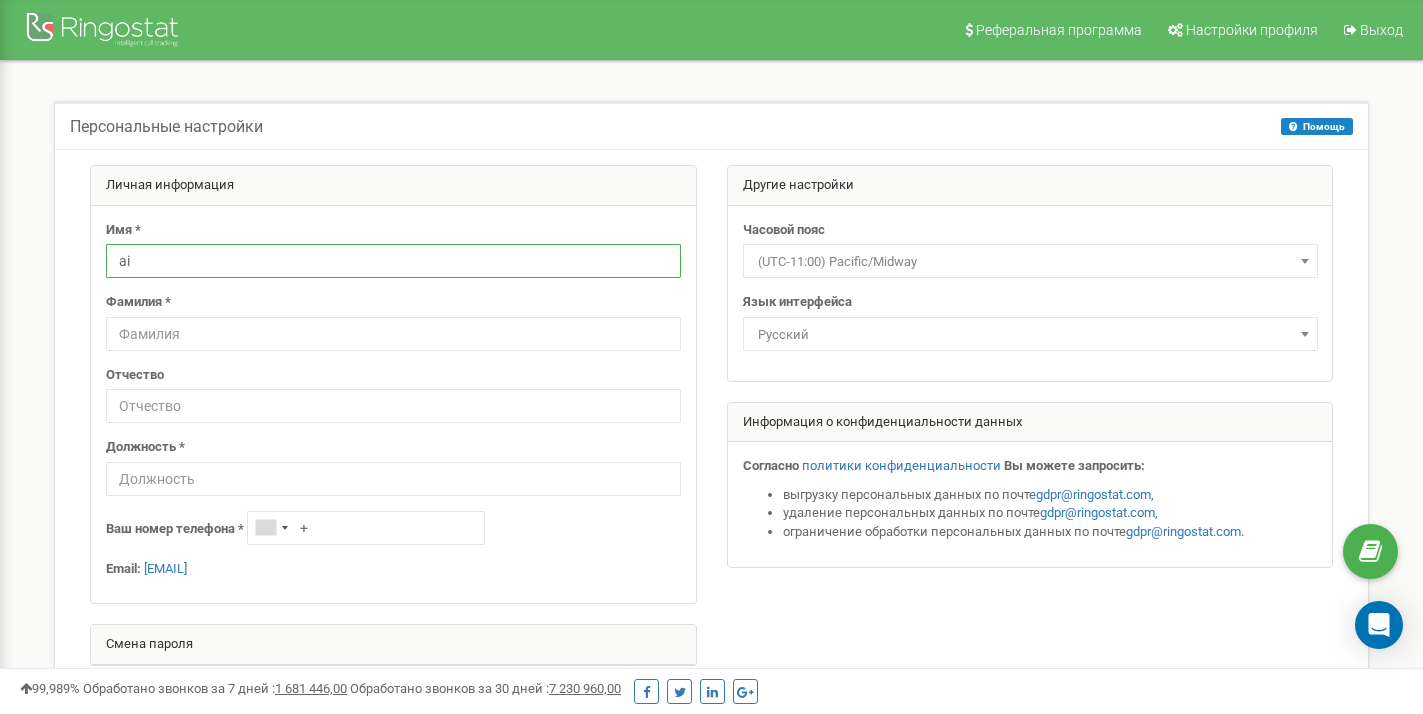 type on "a" 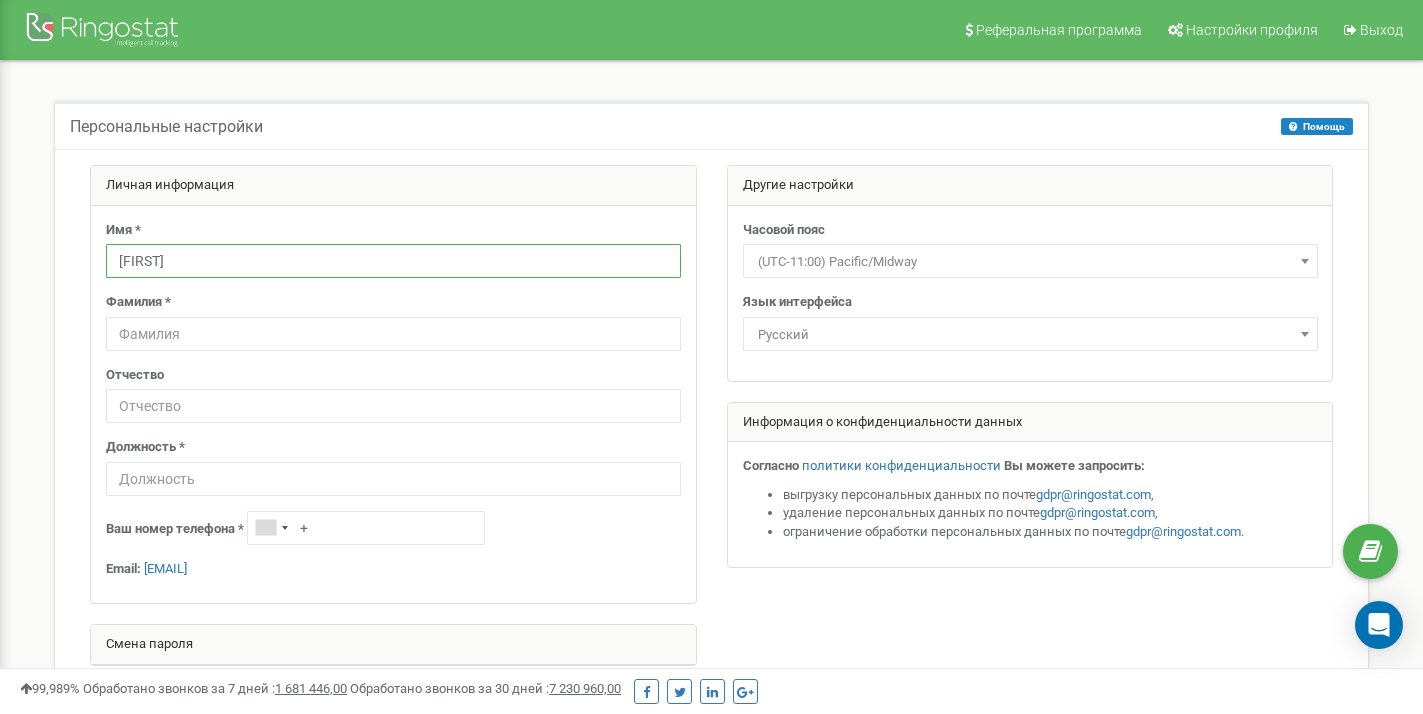 type on "Aizhan" 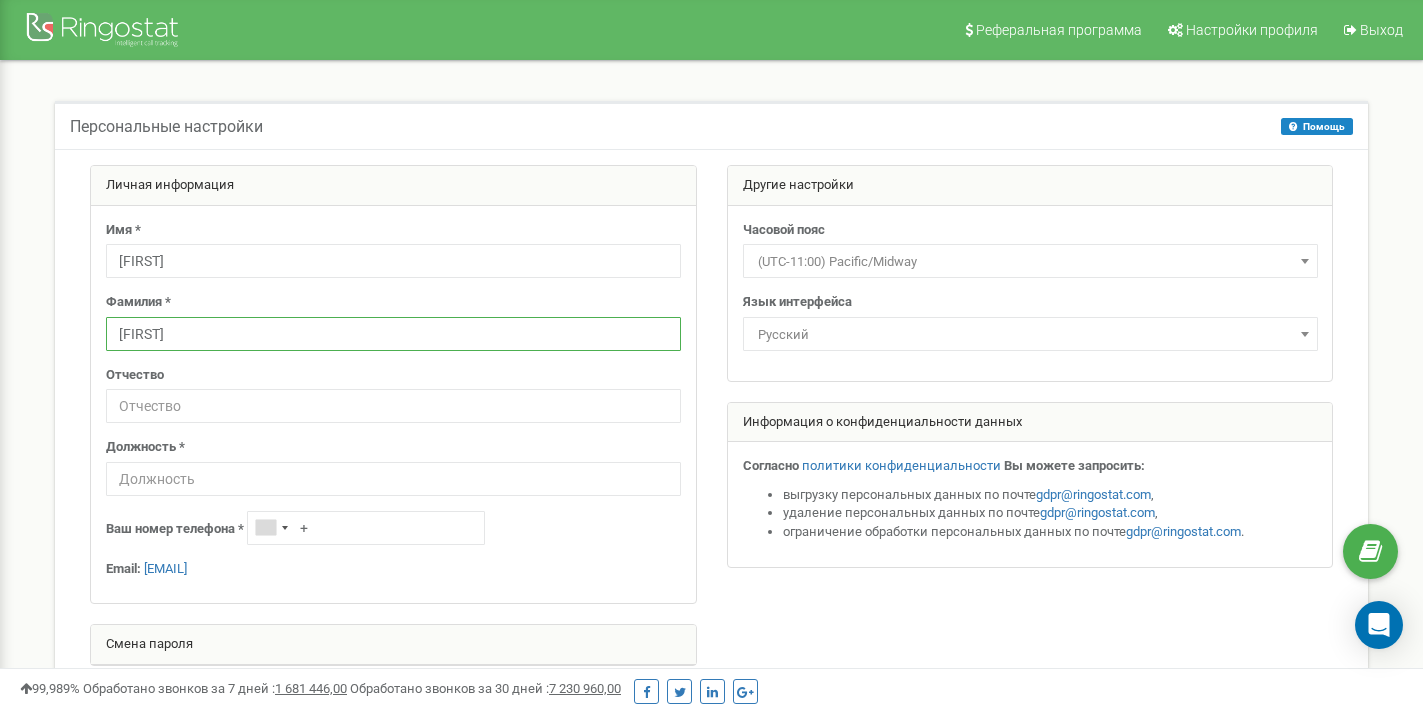 type on "Aitkeldi" 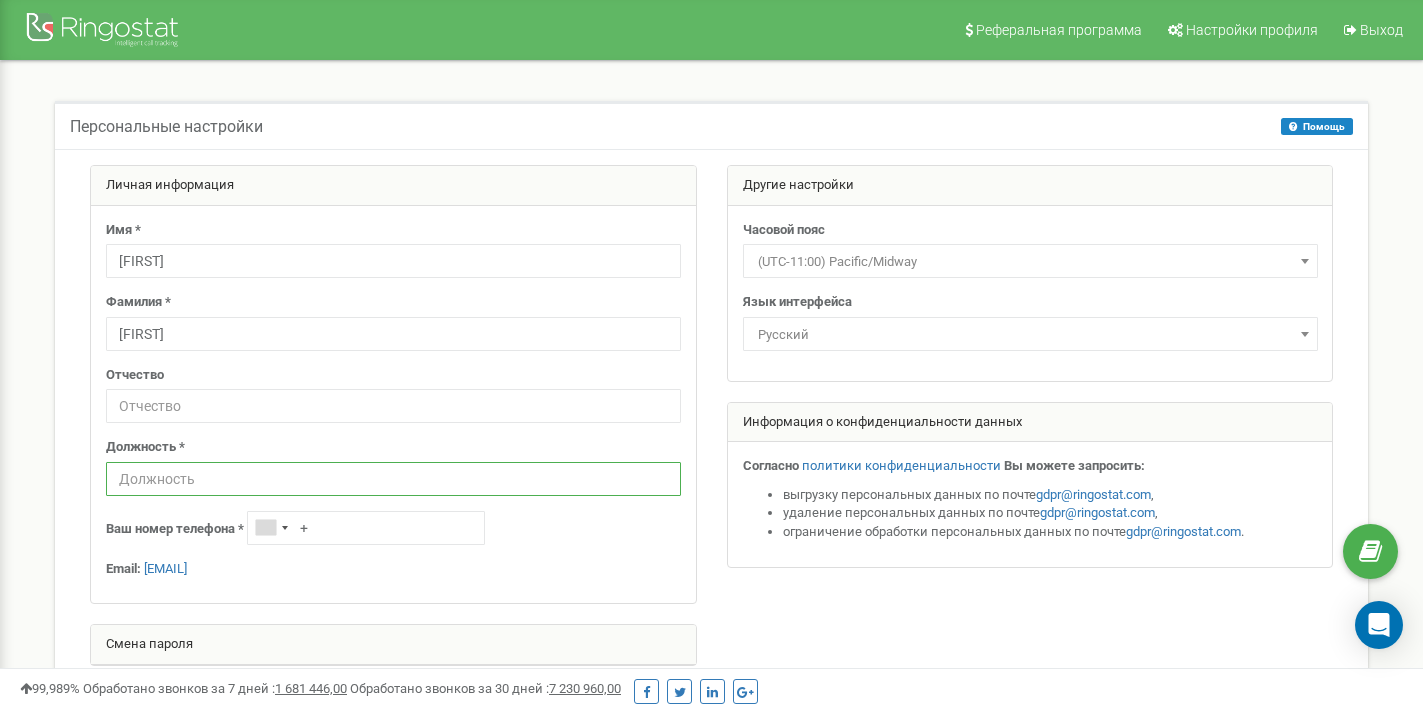 click at bounding box center [393, 479] 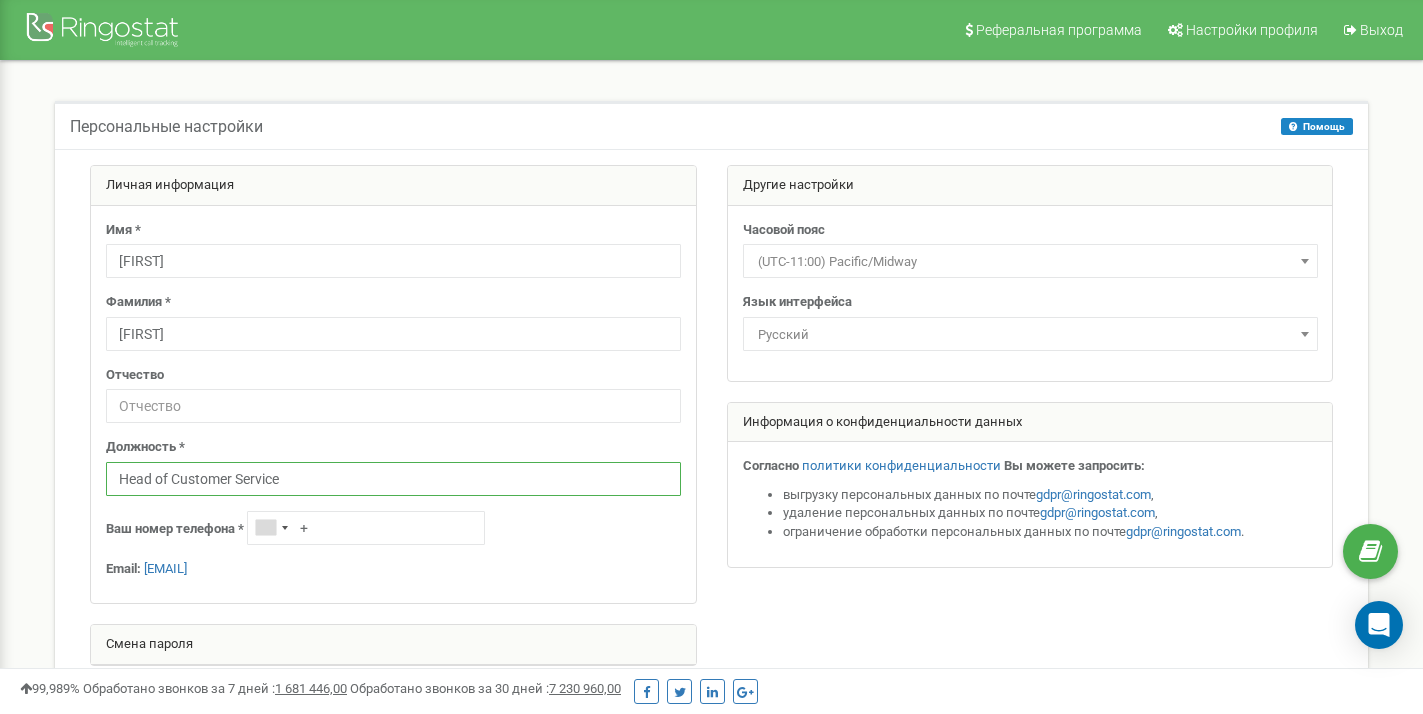 type on "Head of Customer Service" 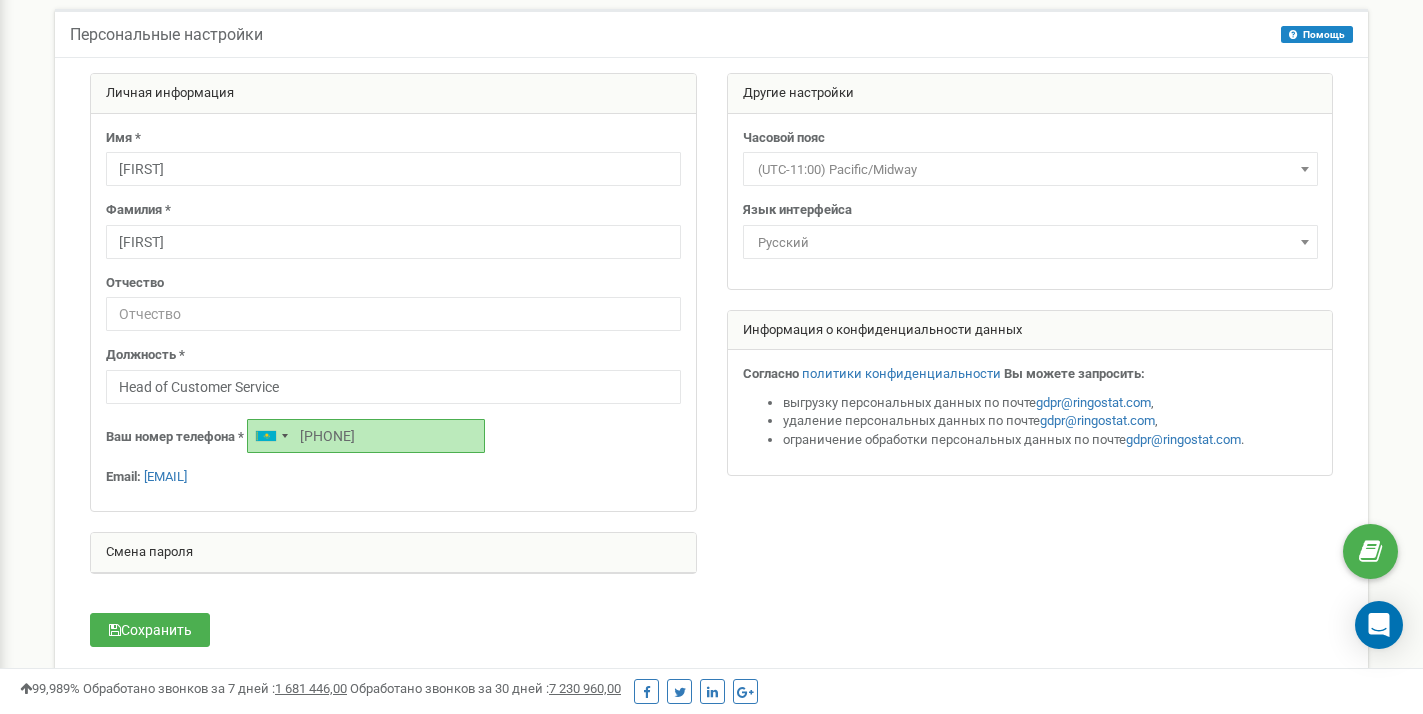 scroll, scrollTop: 95, scrollLeft: 0, axis: vertical 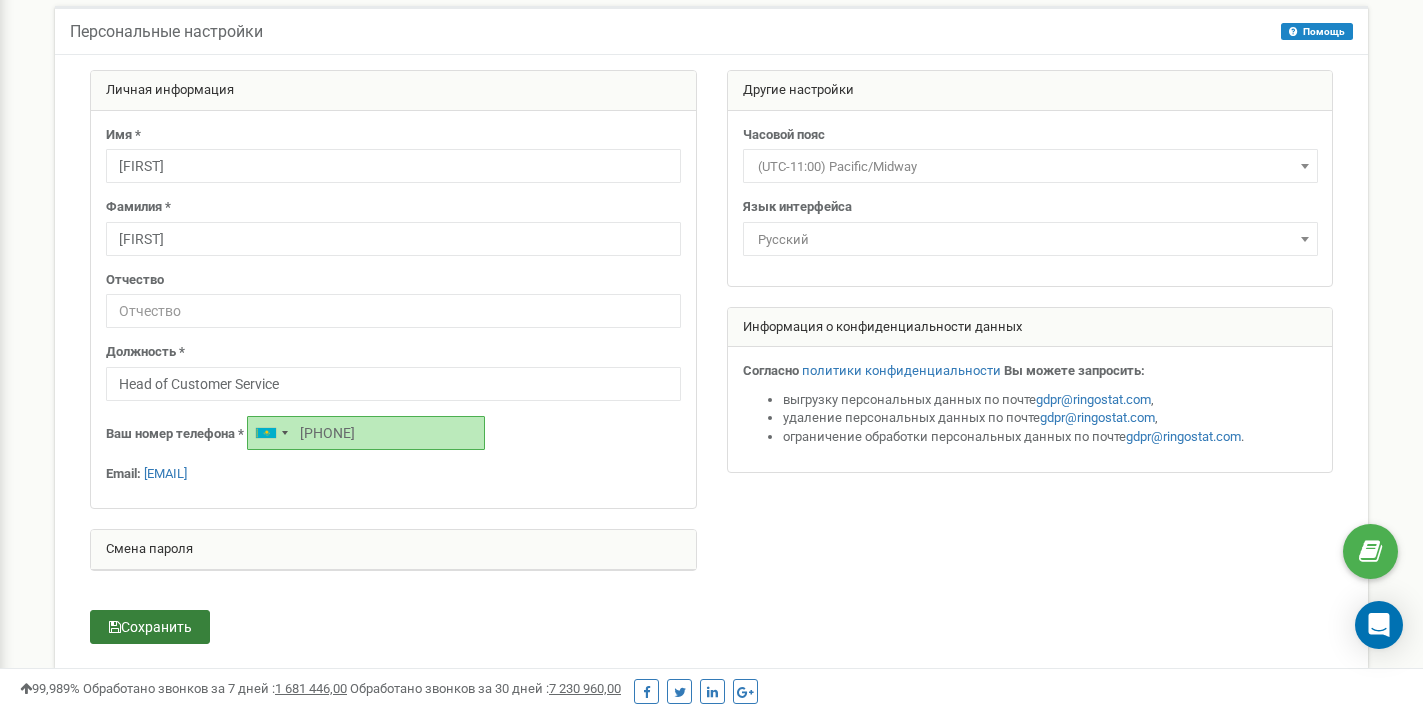 type on "[PHONE]" 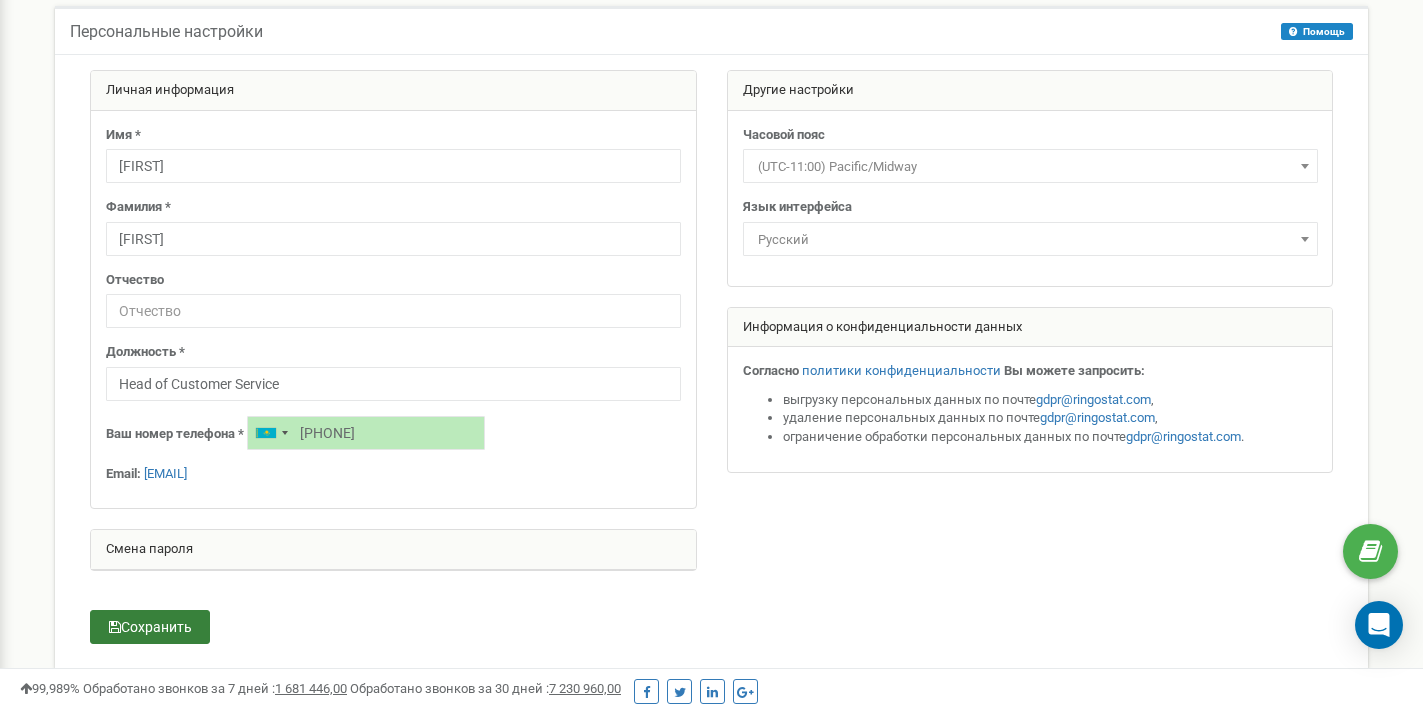 click on "Сохранить" at bounding box center [150, 627] 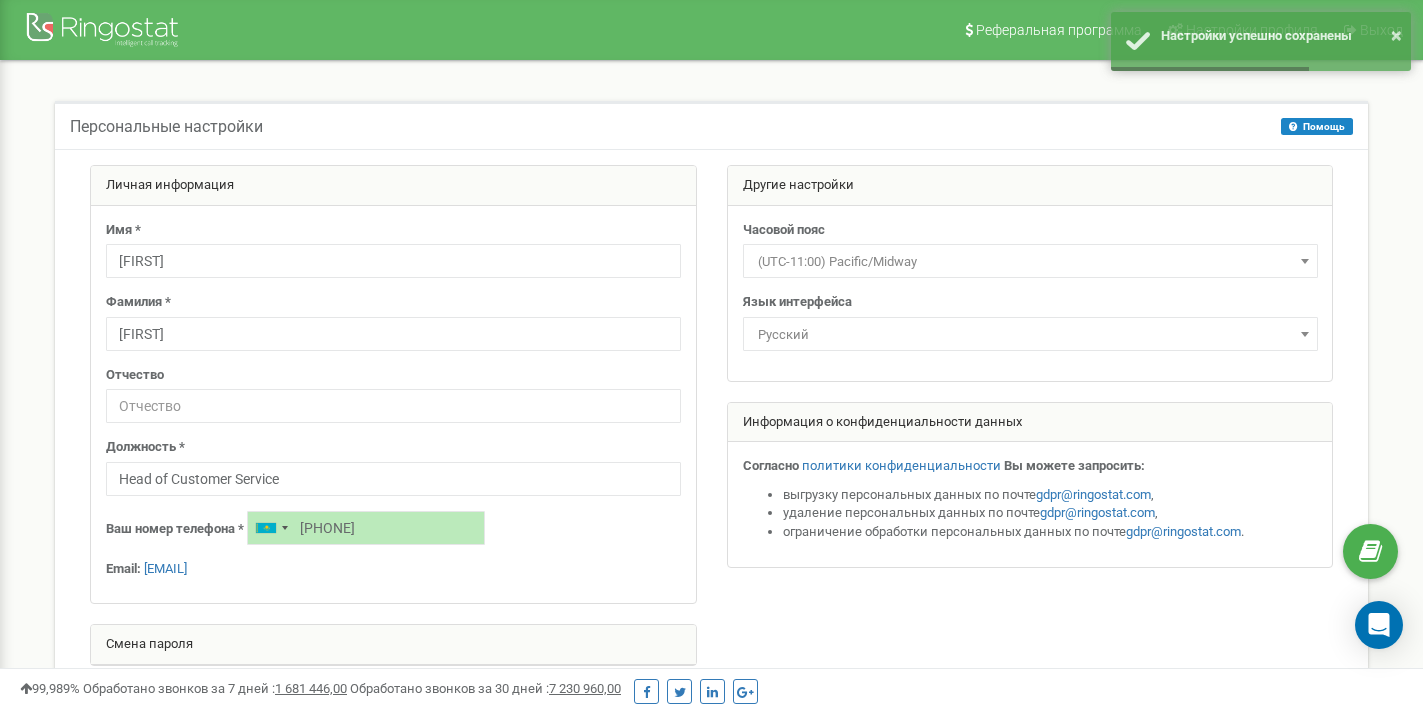 scroll, scrollTop: 0, scrollLeft: 0, axis: both 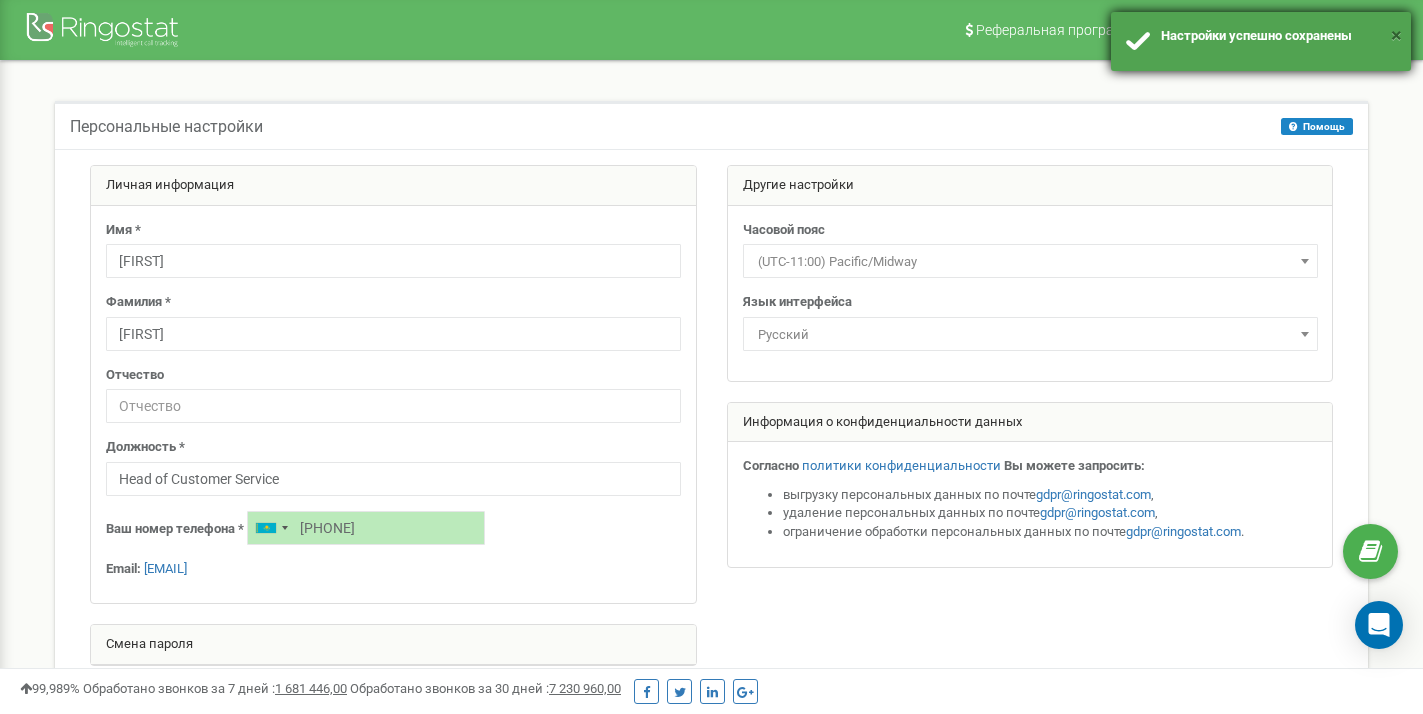 click on "×" at bounding box center (1396, 35) 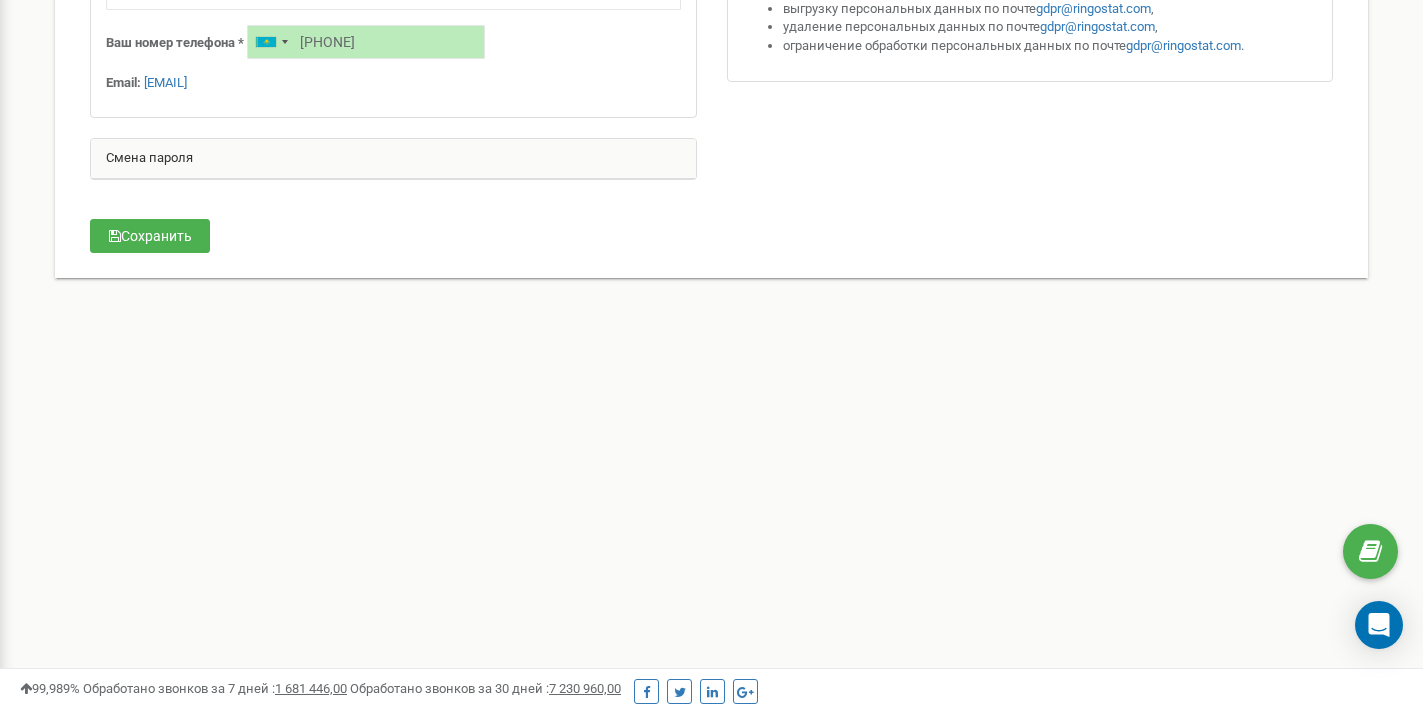 scroll, scrollTop: 486, scrollLeft: 0, axis: vertical 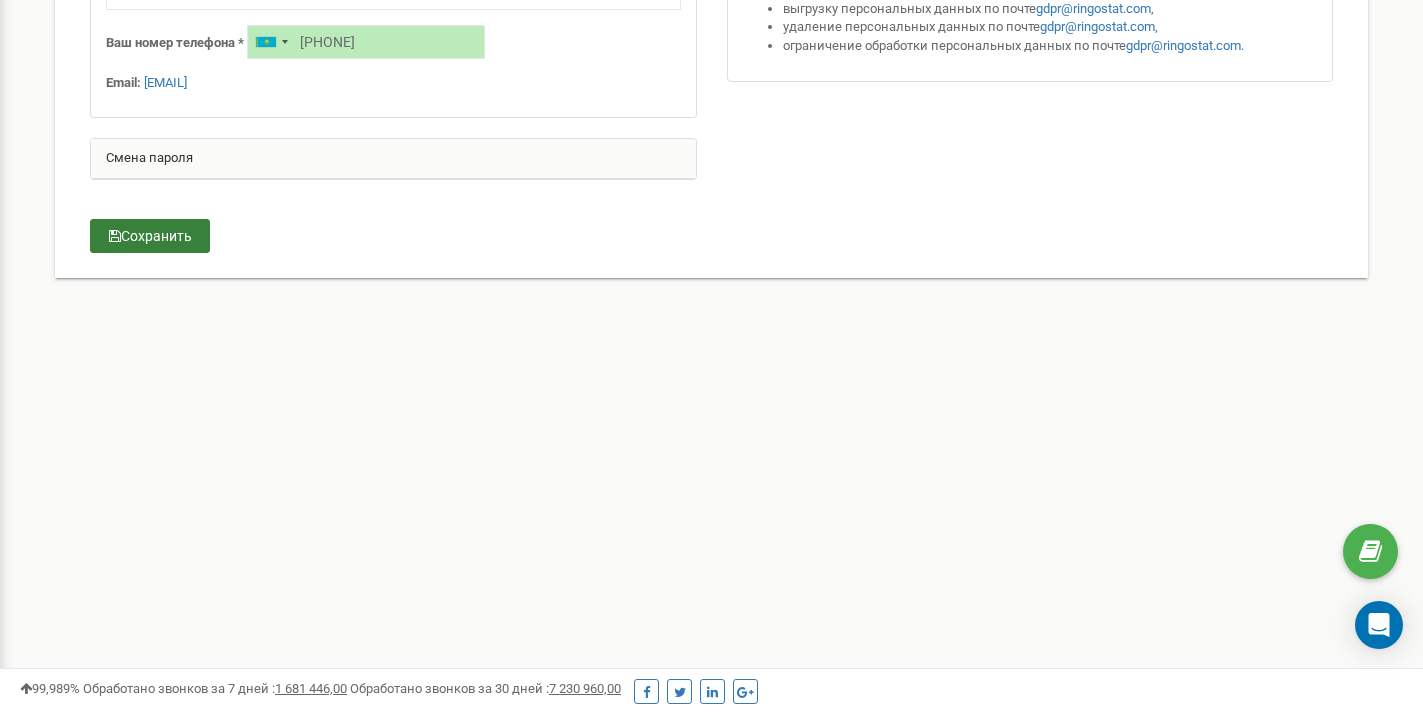 click on "Сохранить" at bounding box center [150, 236] 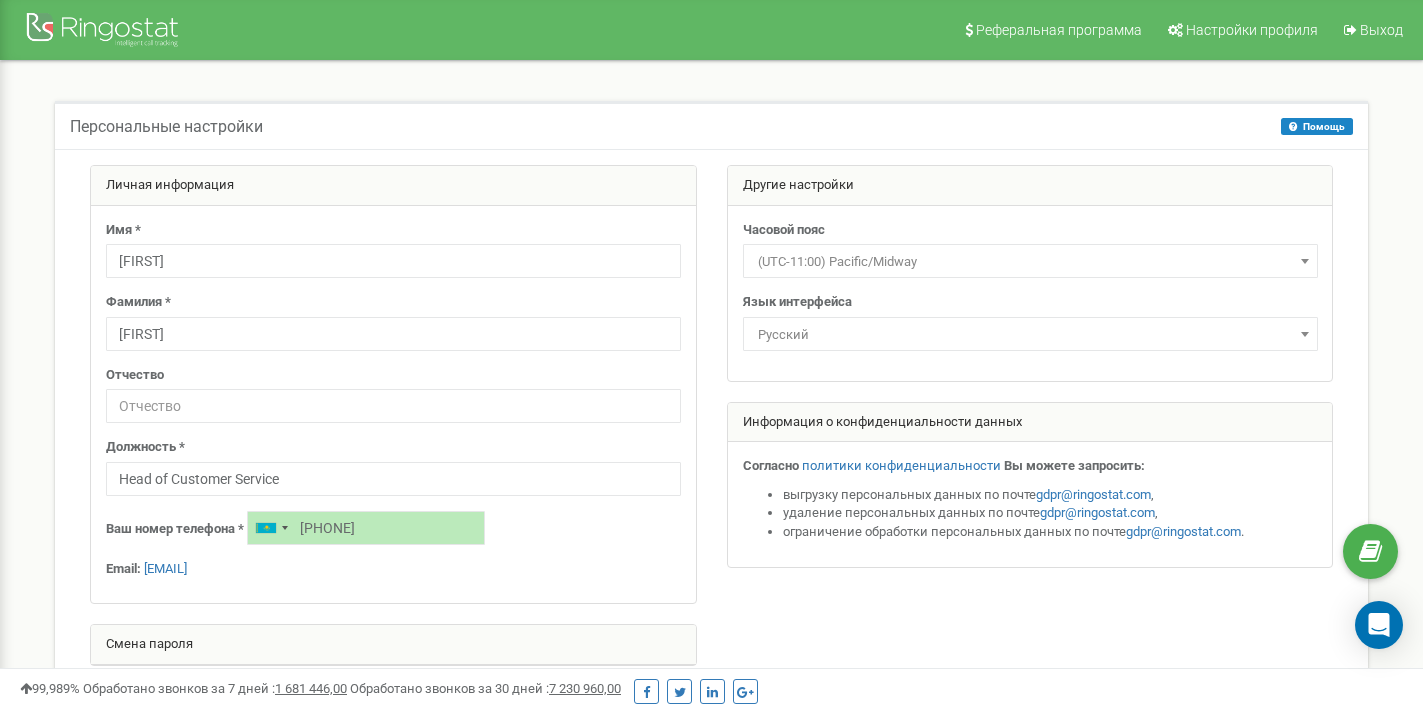scroll, scrollTop: 0, scrollLeft: 0, axis: both 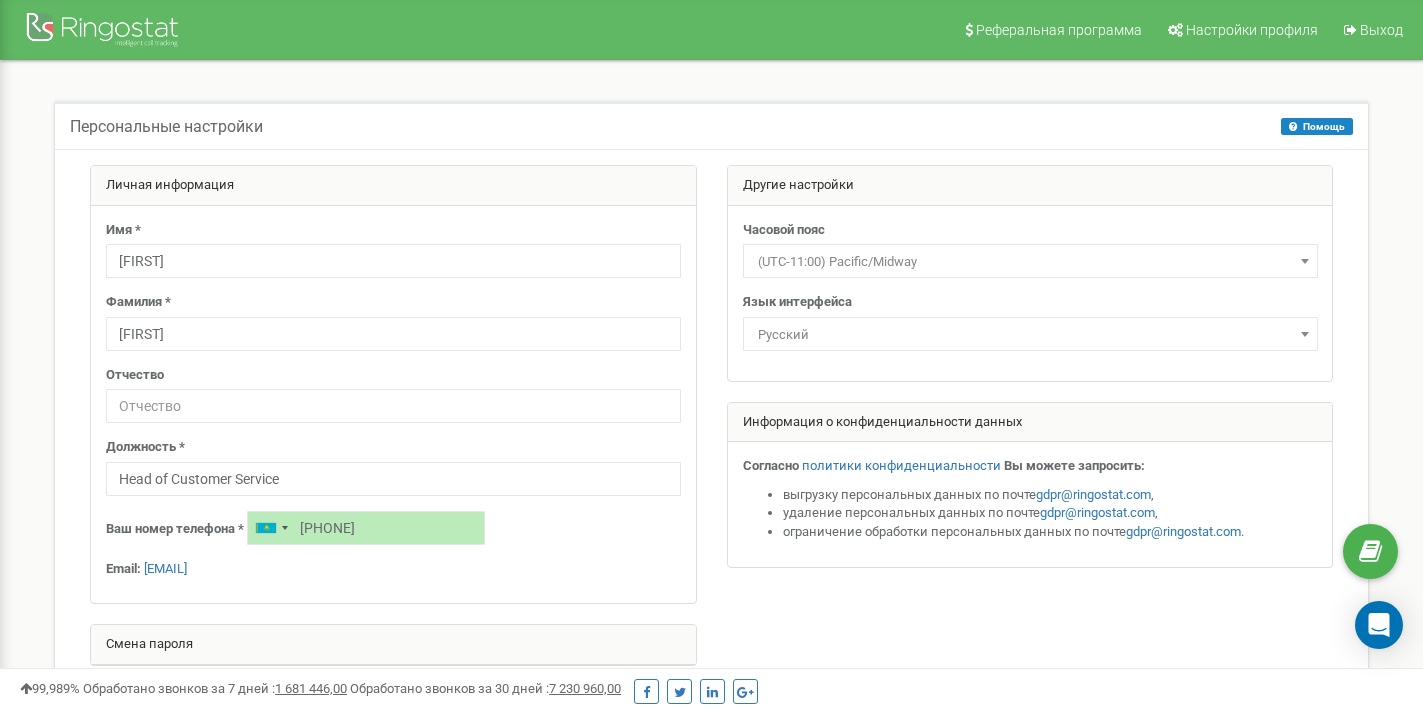 click at bounding box center [105, 32] 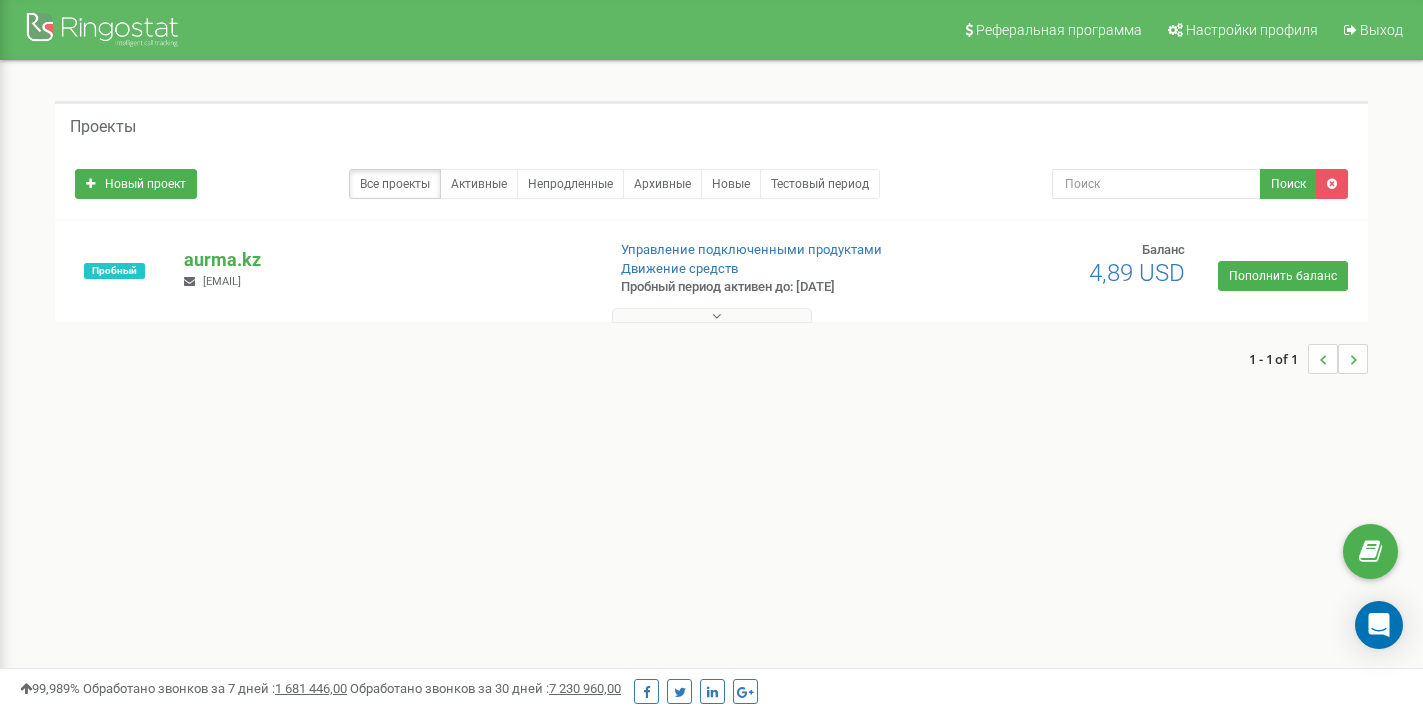 scroll, scrollTop: 0, scrollLeft: 0, axis: both 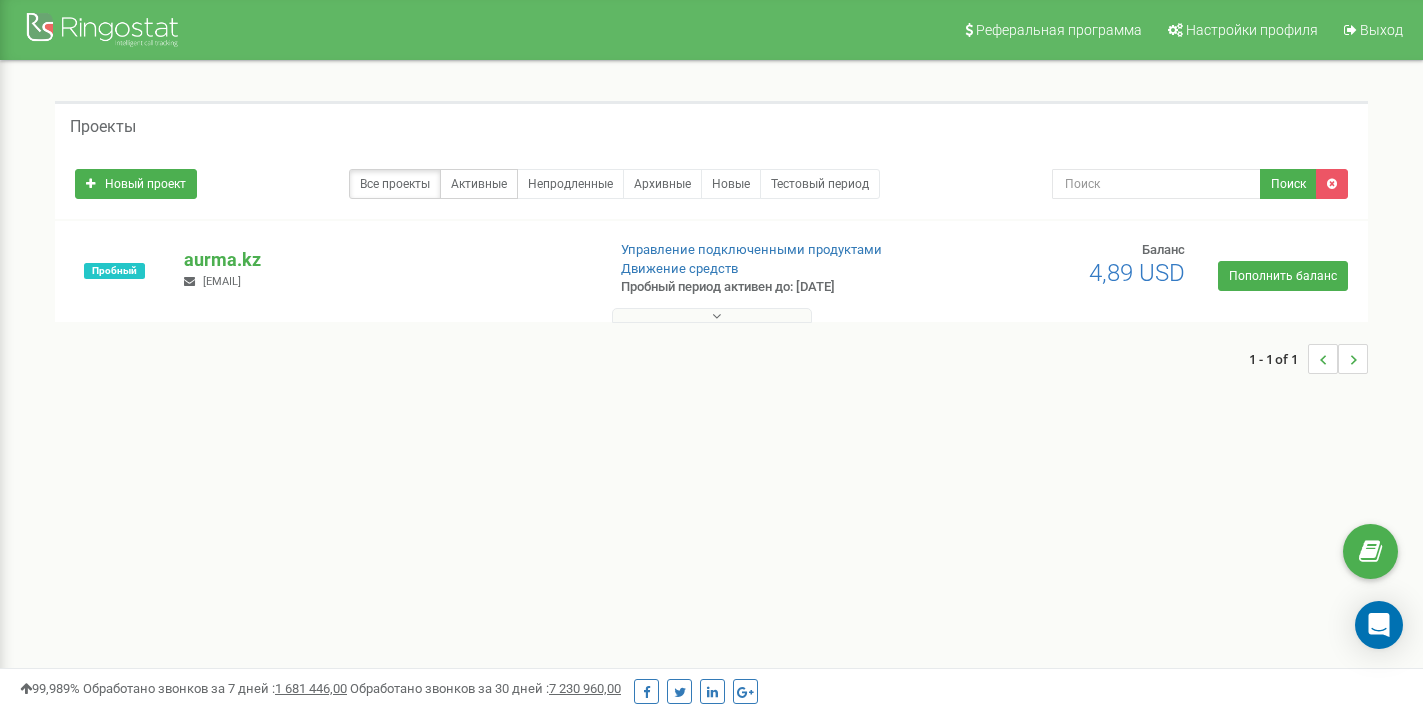 click on "Активные" at bounding box center [479, 184] 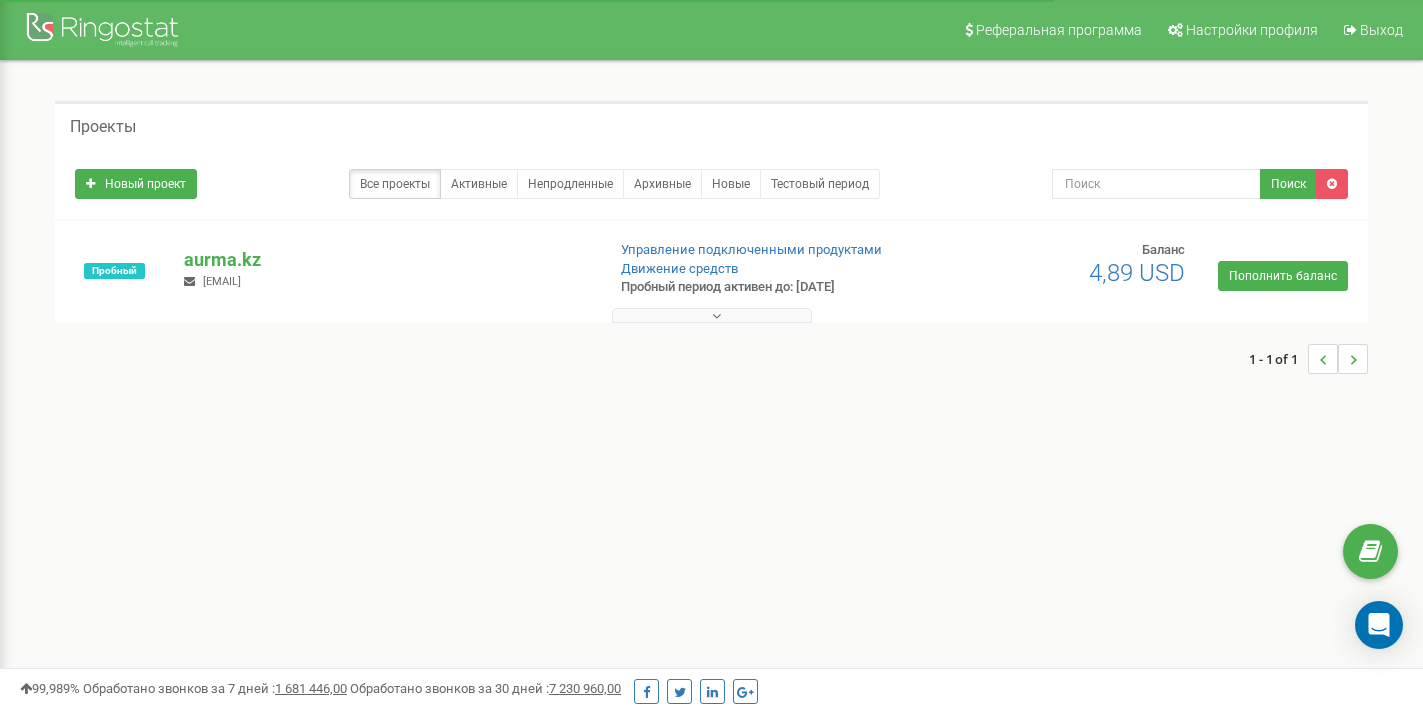 scroll, scrollTop: 0, scrollLeft: 0, axis: both 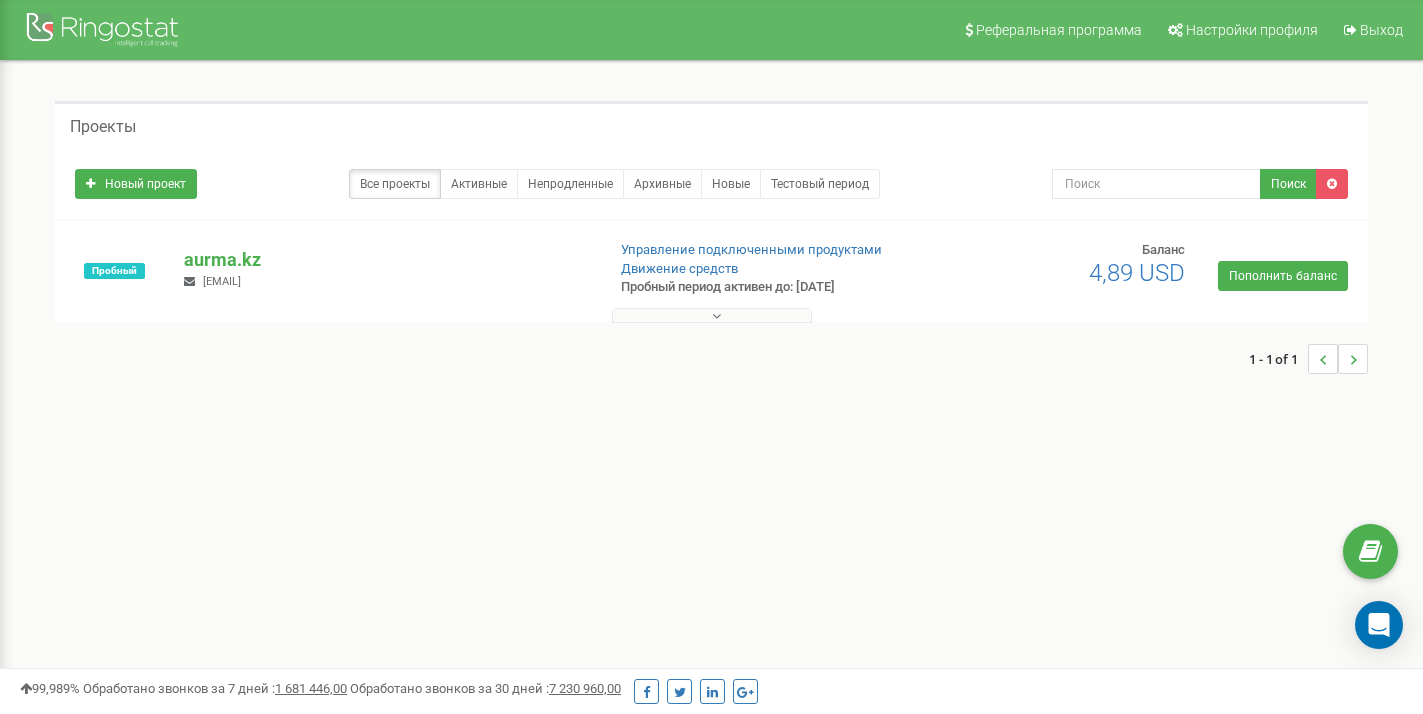 click at bounding box center (105, 32) 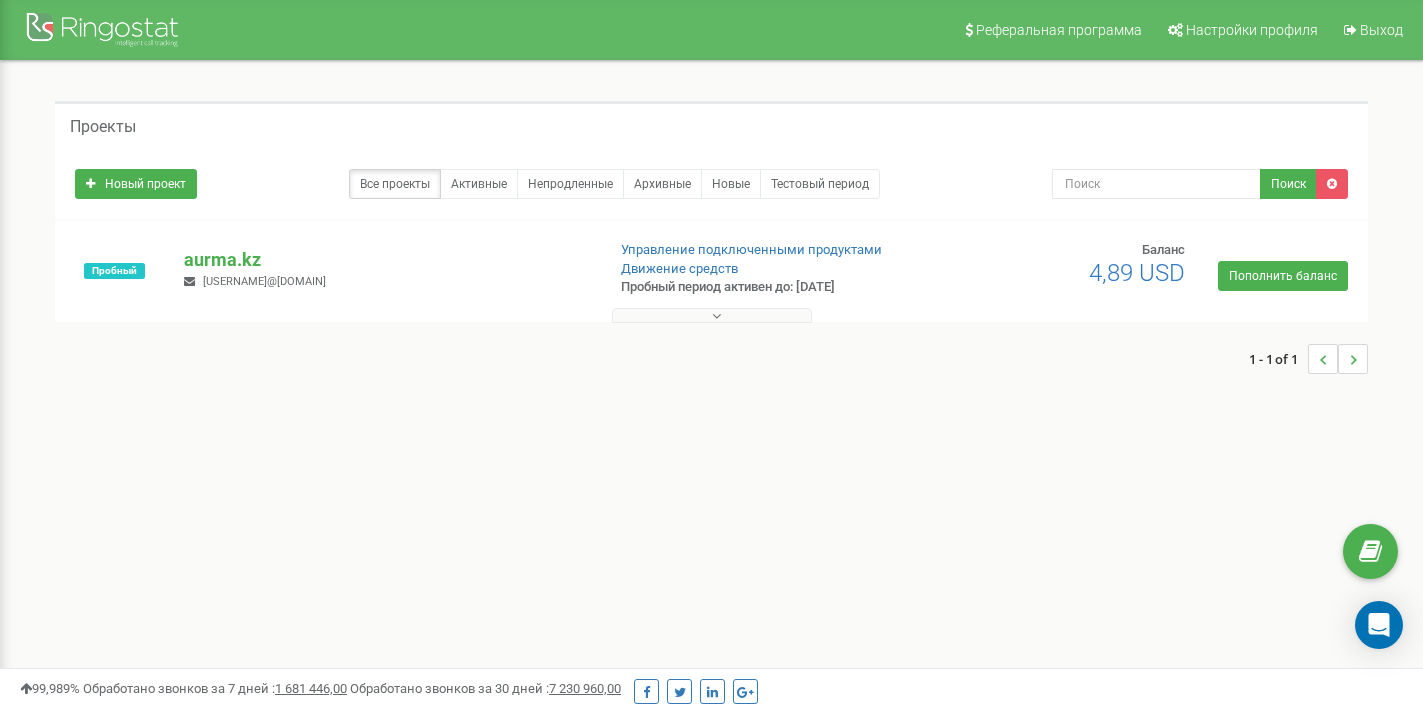 scroll, scrollTop: 0, scrollLeft: 0, axis: both 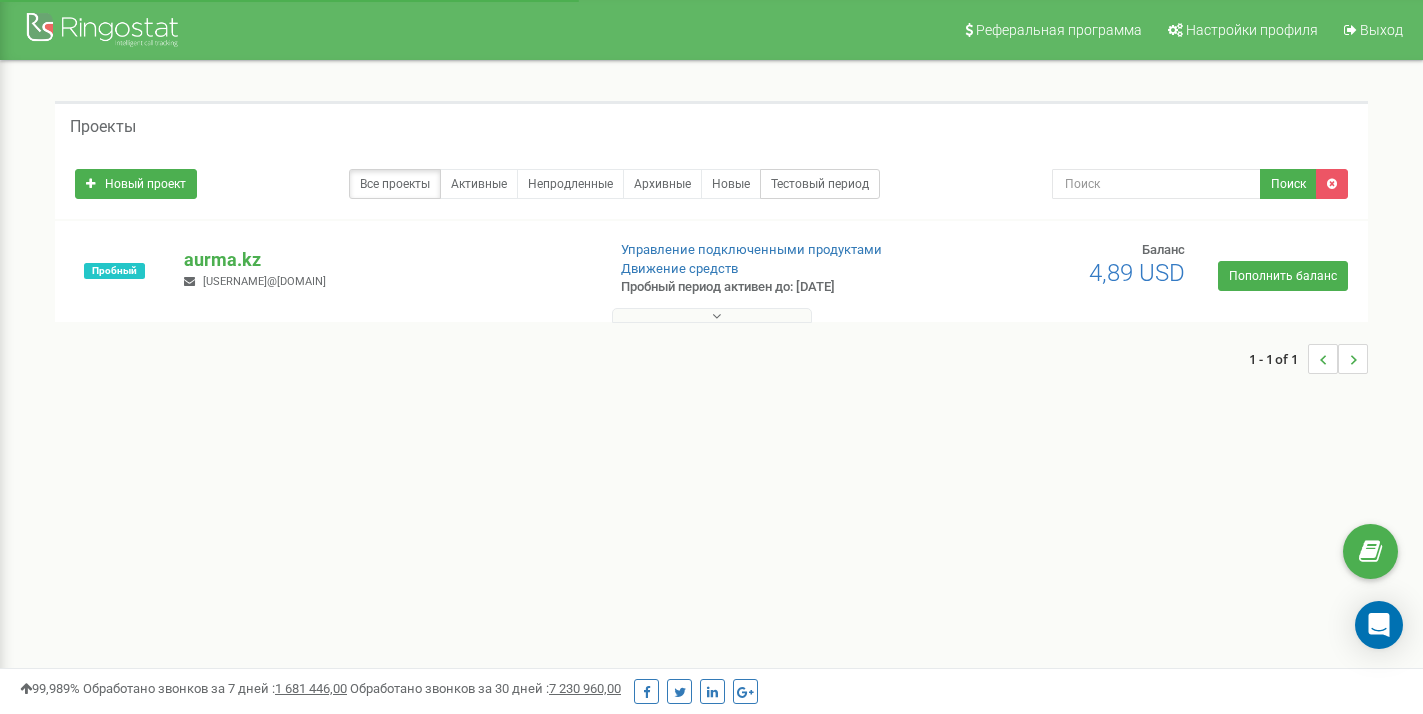 click on "Тестовый период" at bounding box center (820, 184) 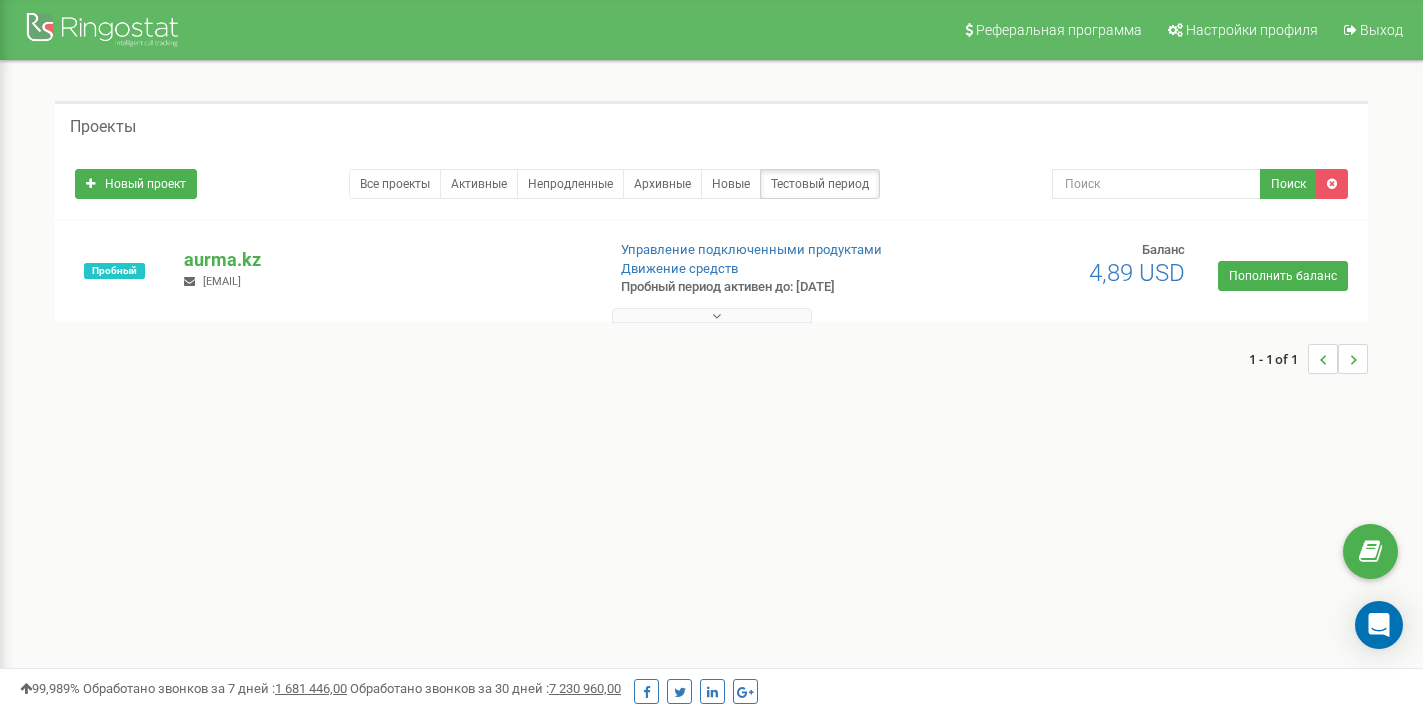 scroll, scrollTop: 0, scrollLeft: 0, axis: both 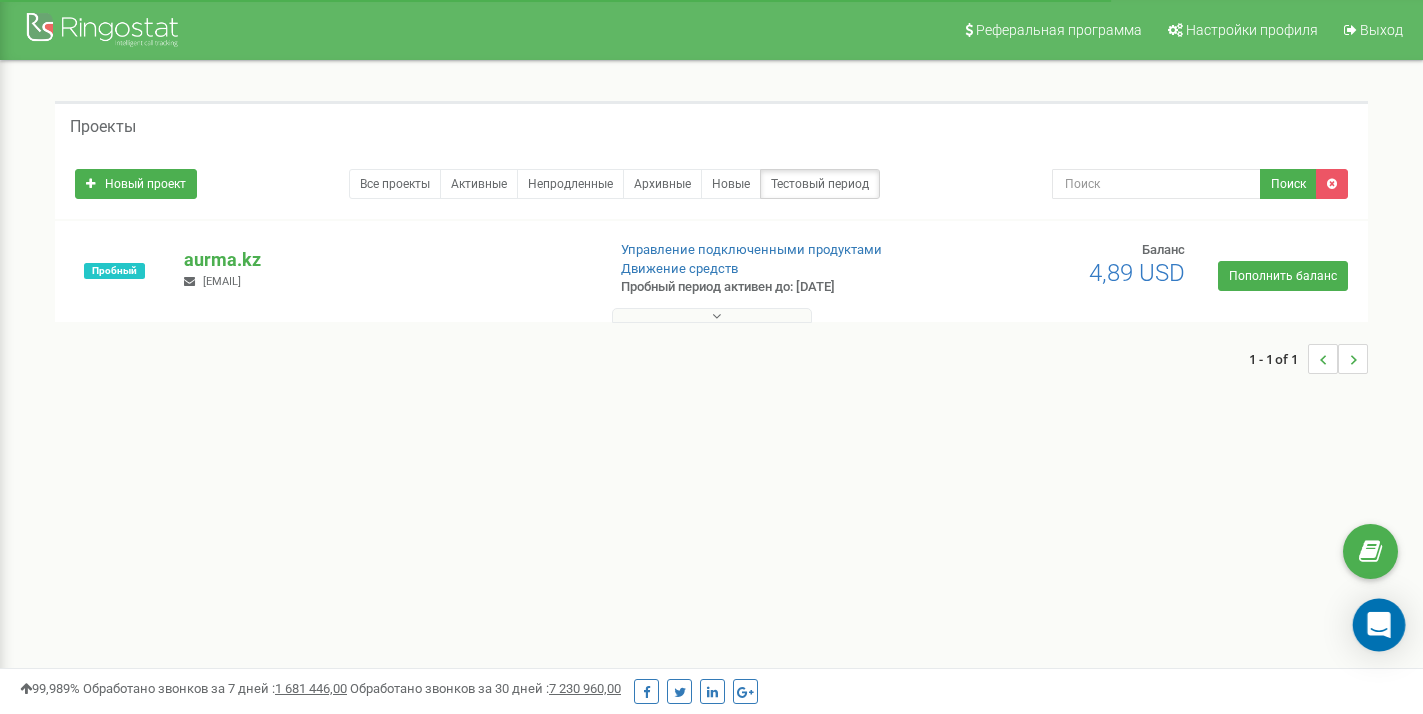 click 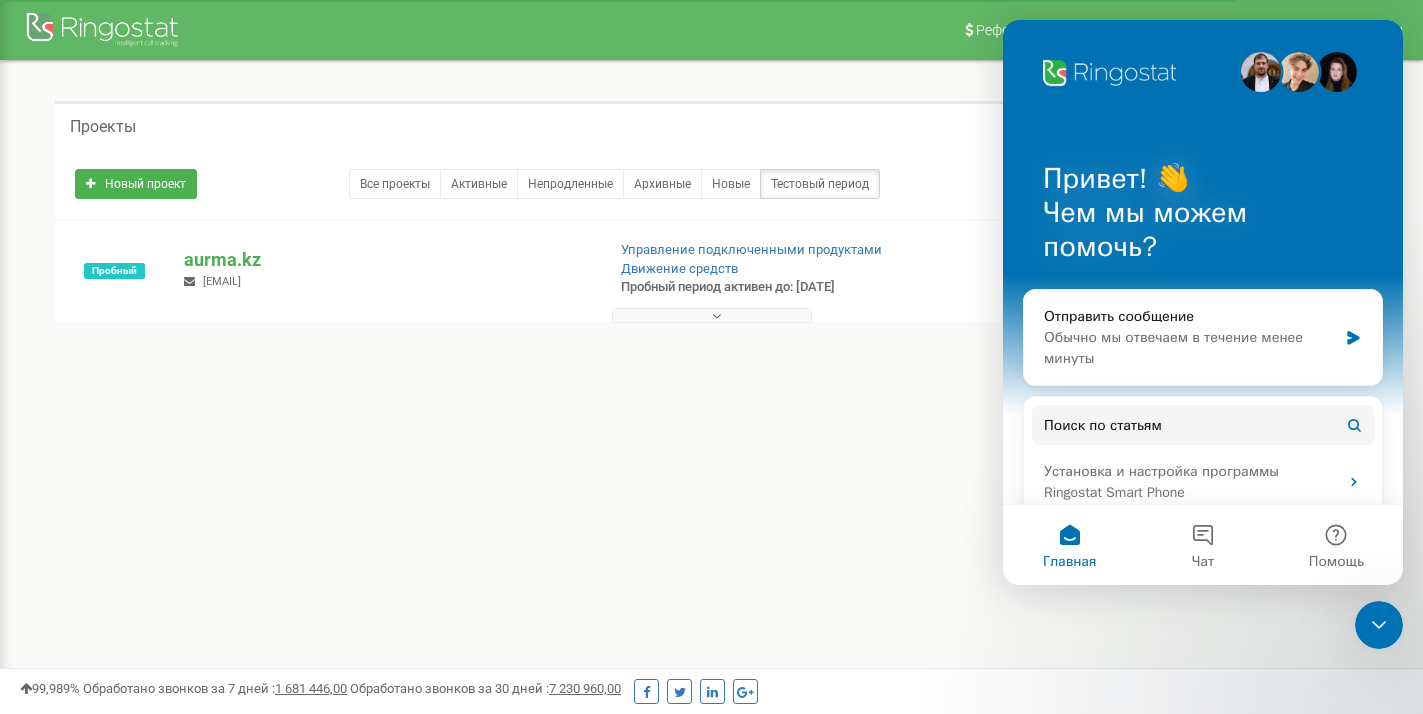 scroll, scrollTop: 0, scrollLeft: 0, axis: both 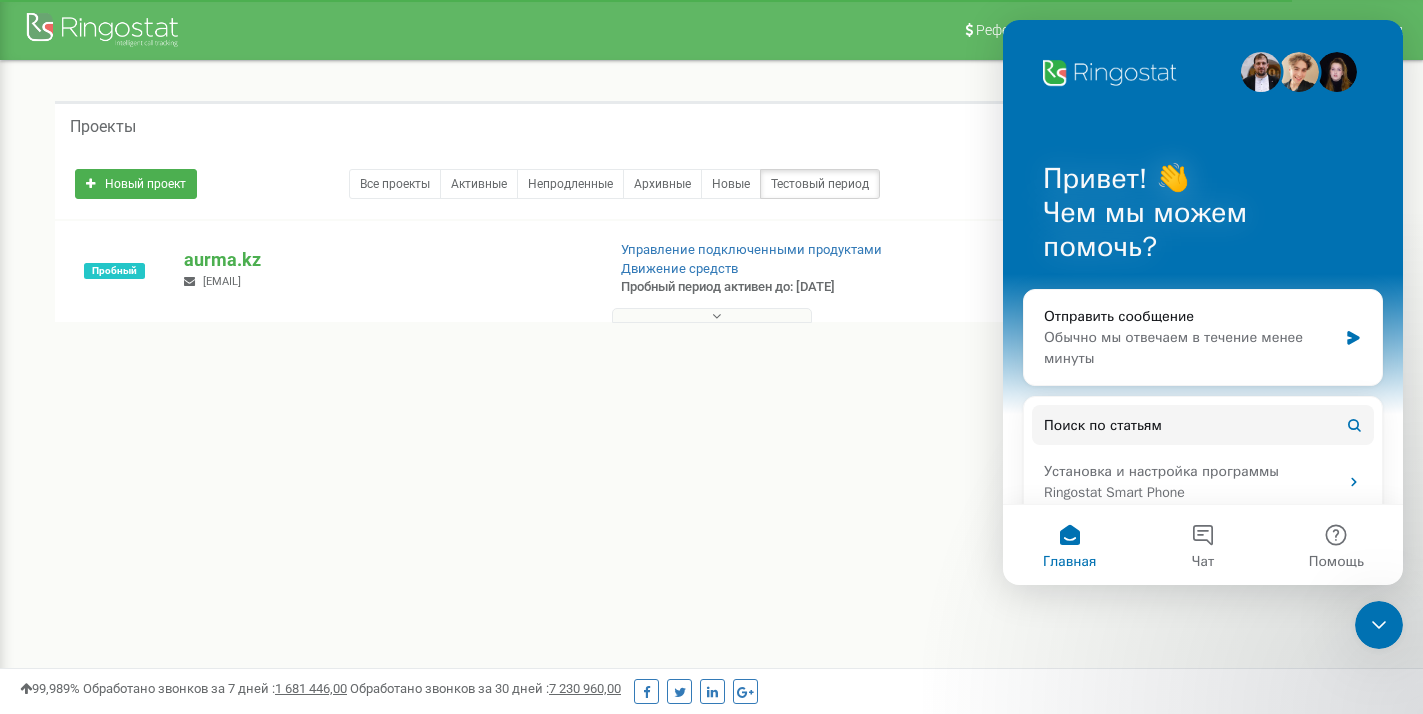 click 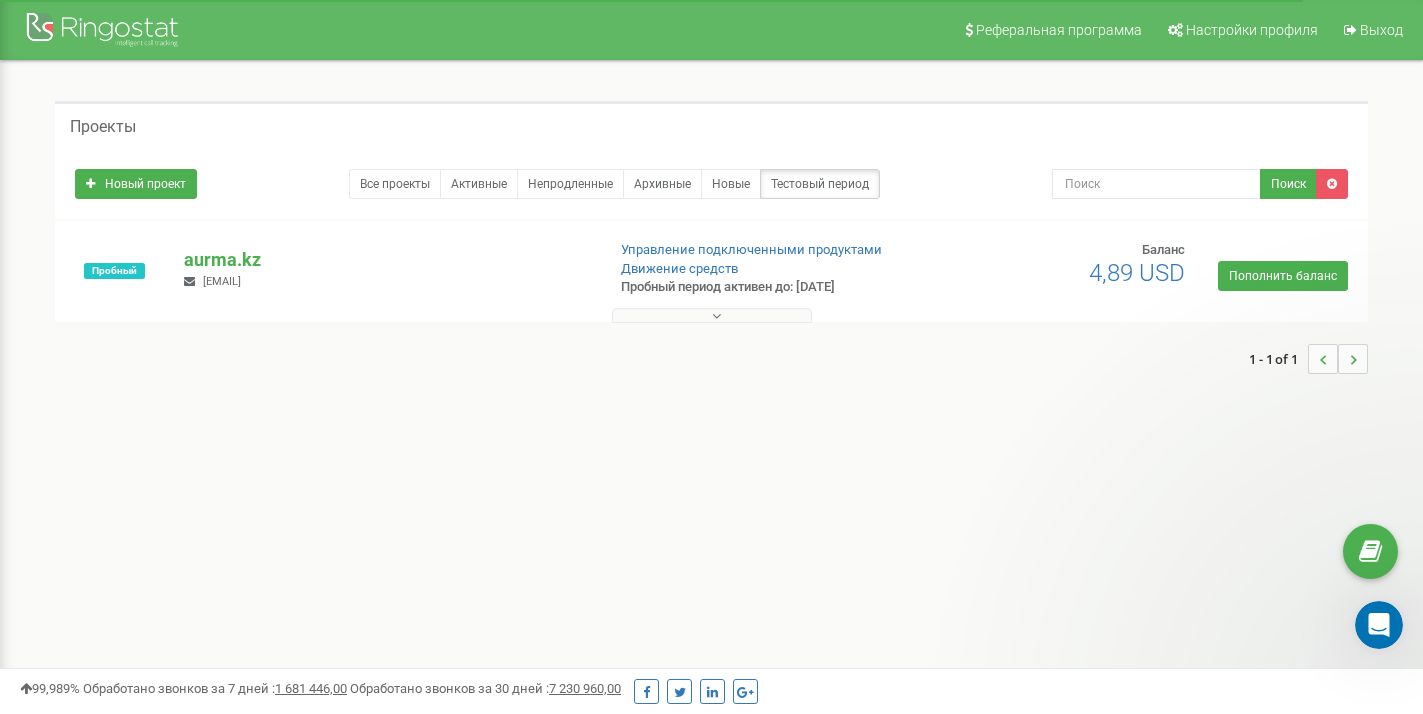 scroll, scrollTop: 0, scrollLeft: 0, axis: both 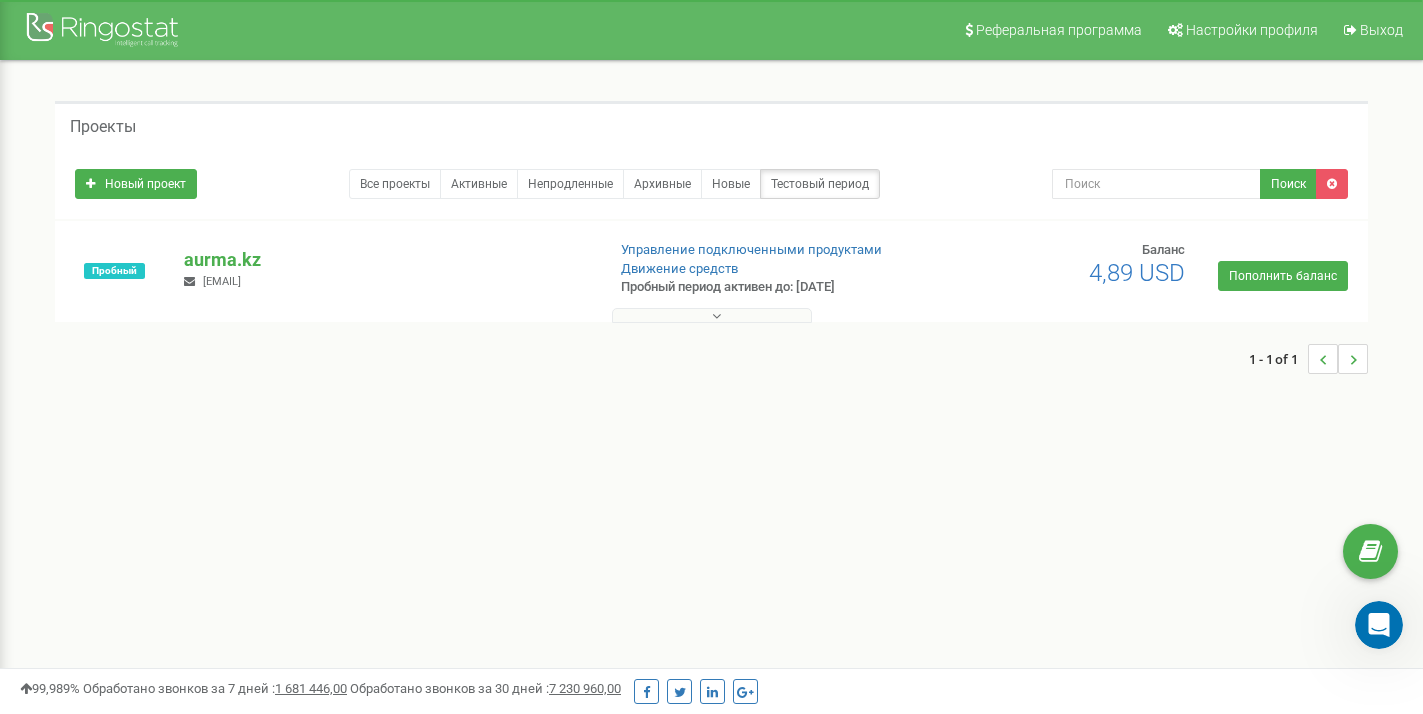 click at bounding box center (1353, 359) 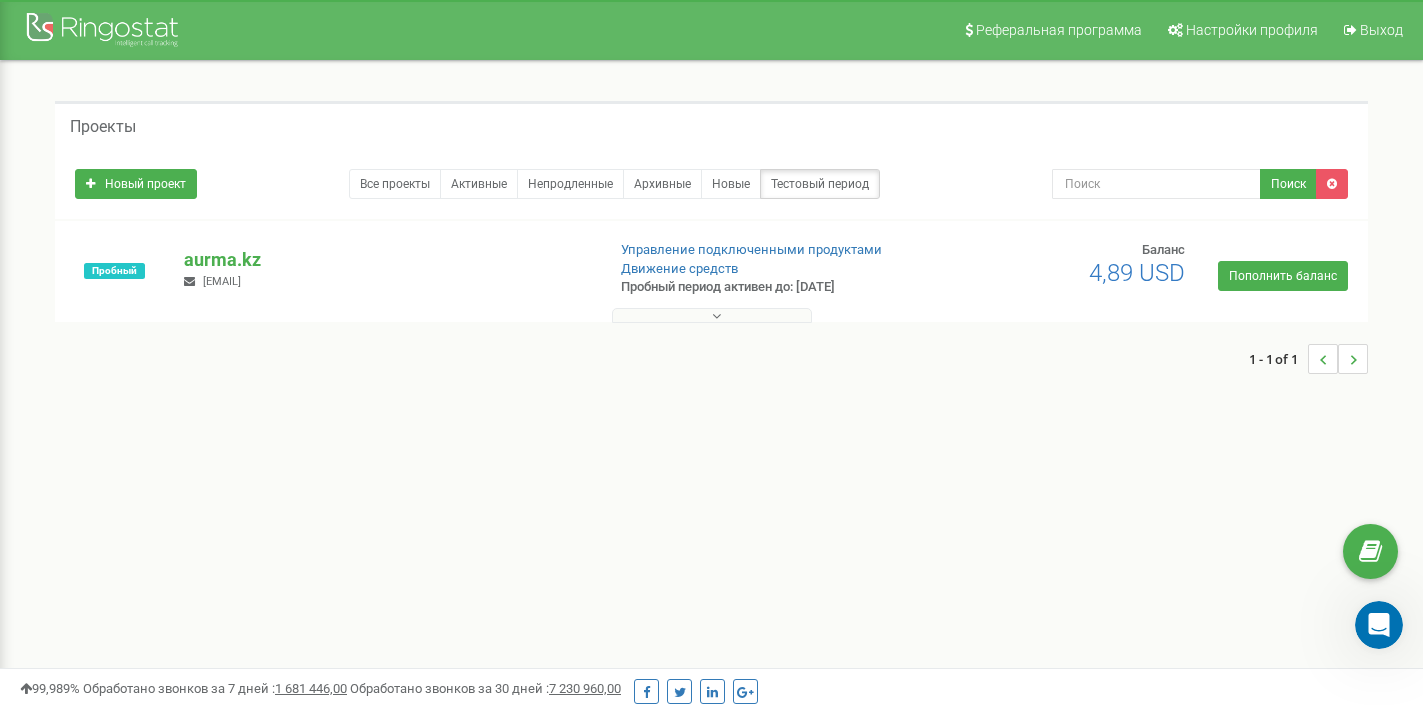 scroll, scrollTop: 0, scrollLeft: 0, axis: both 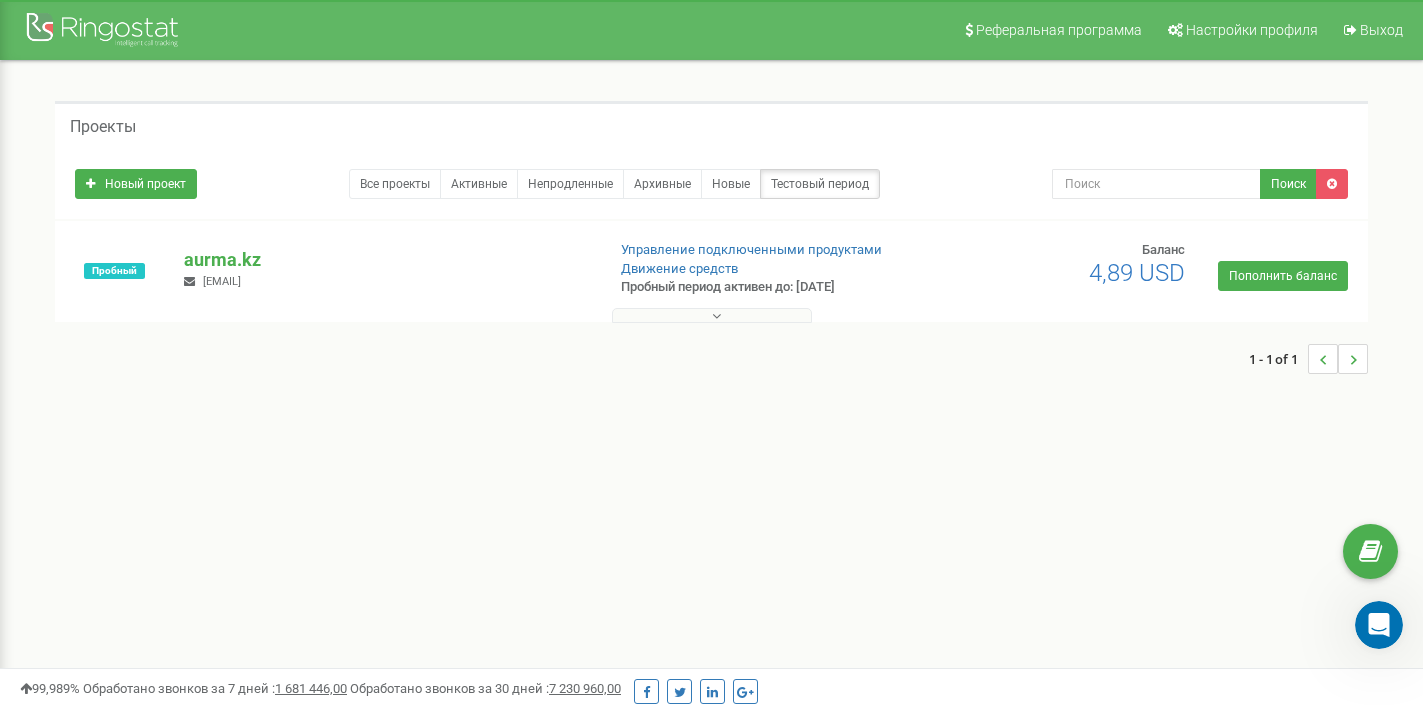 click at bounding box center (716, 316) 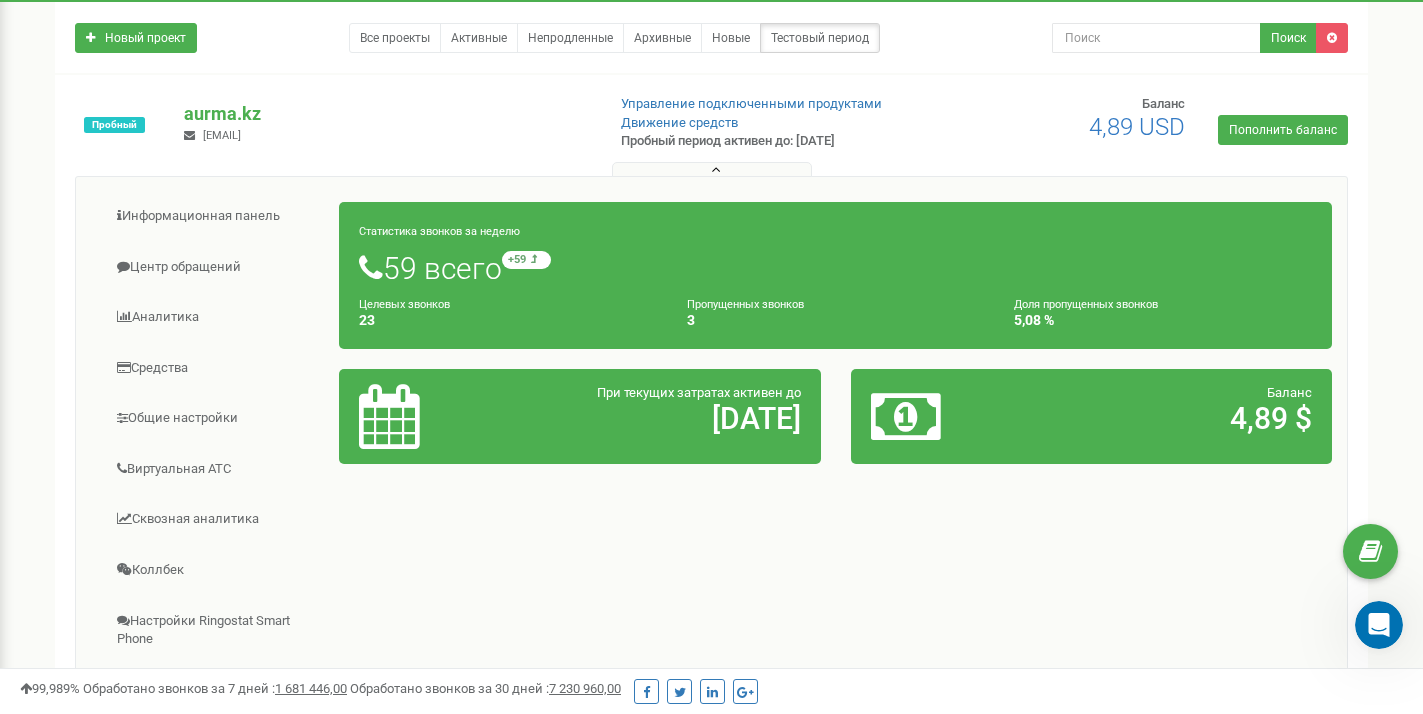 scroll, scrollTop: 151, scrollLeft: 0, axis: vertical 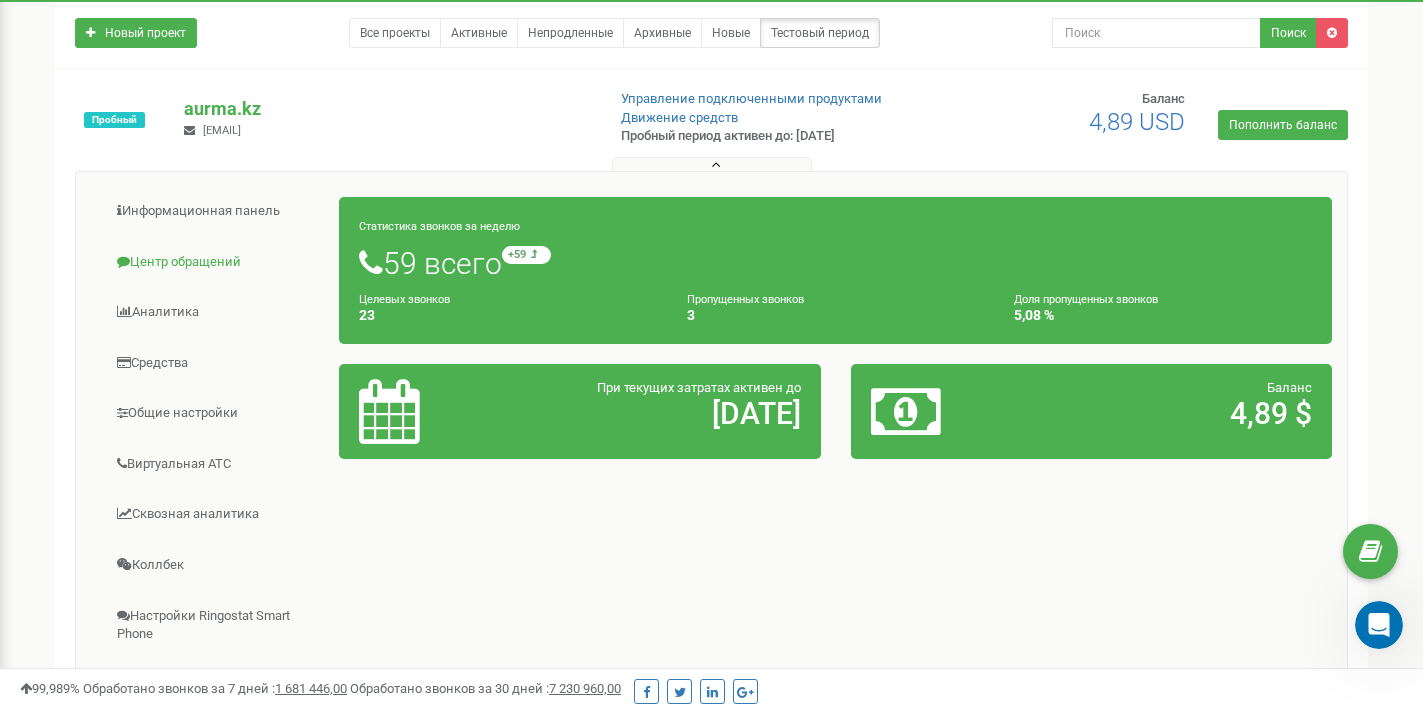 click on "Центр обращений" at bounding box center (215, 262) 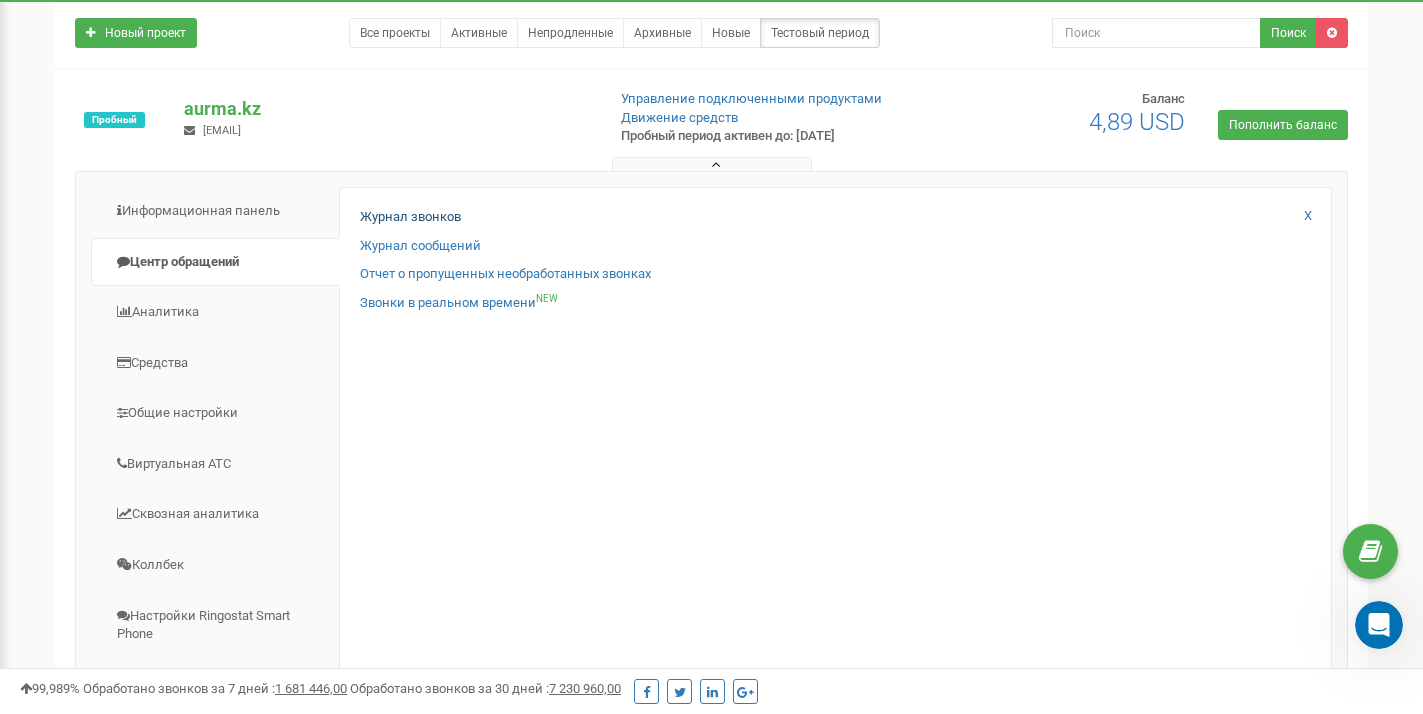 click on "Журнал звонков" at bounding box center (410, 217) 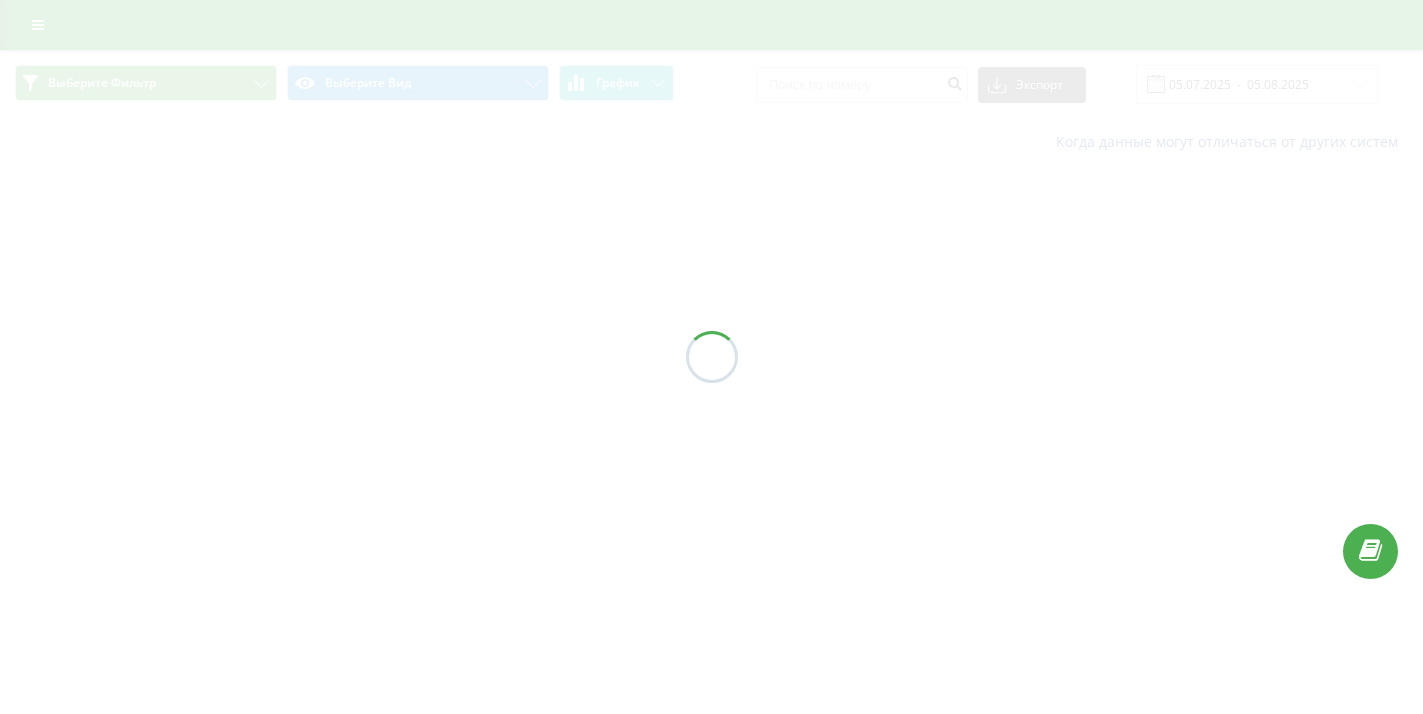 scroll, scrollTop: 0, scrollLeft: 0, axis: both 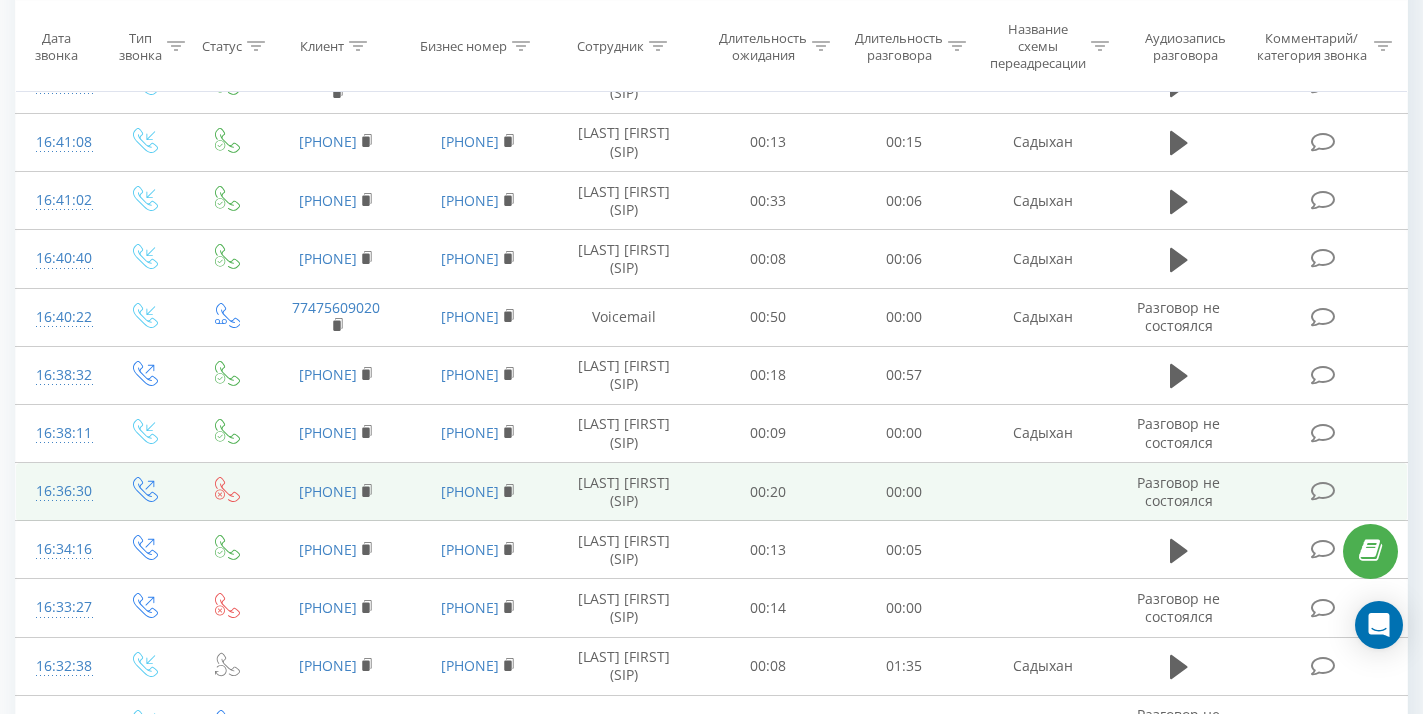 click on "Батухан Айсана (SIP)" at bounding box center (624, 492) 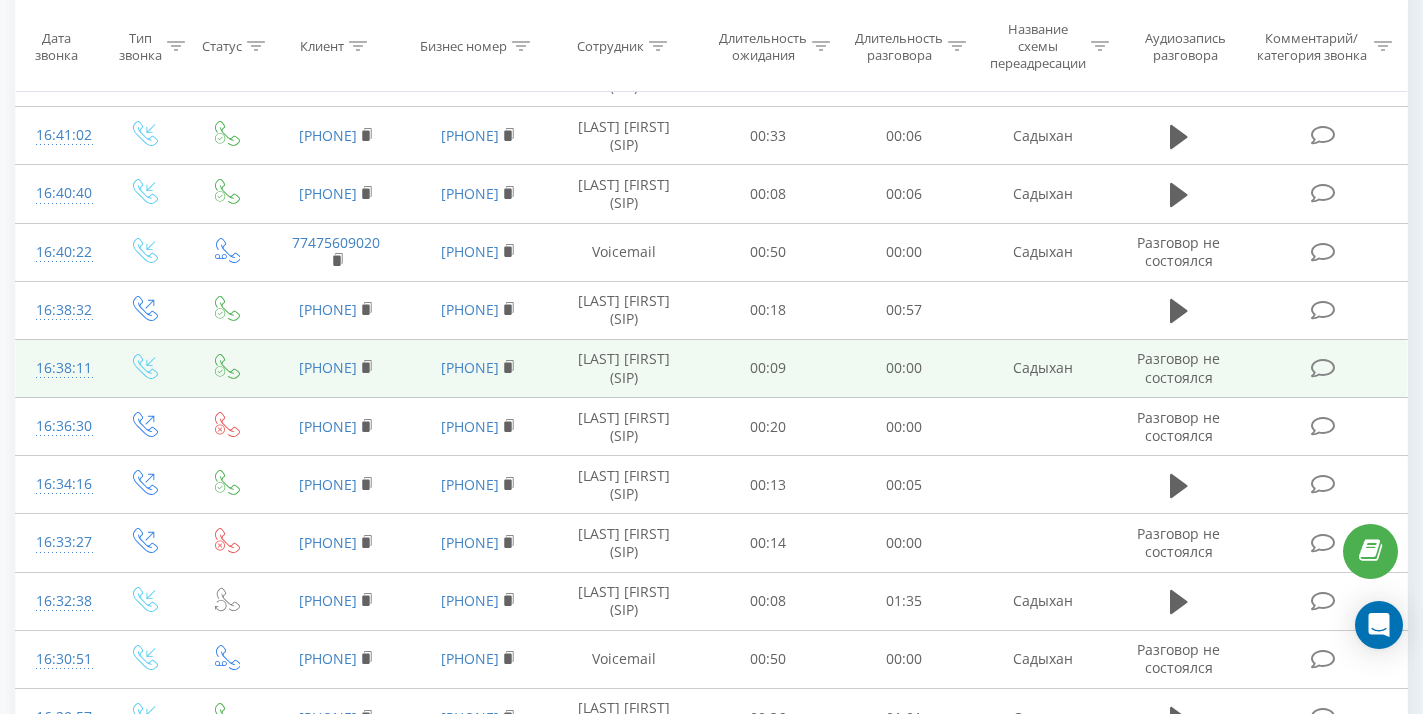 scroll, scrollTop: 799, scrollLeft: 0, axis: vertical 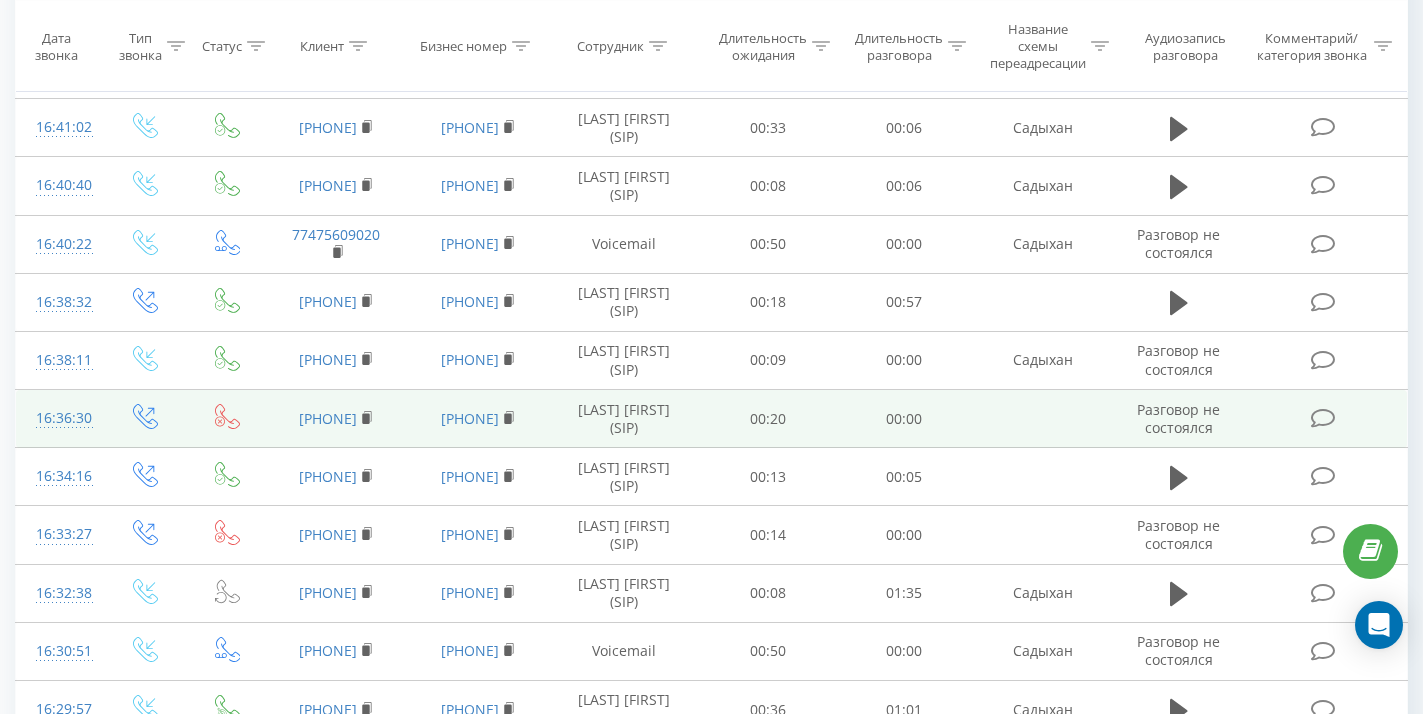 click on "Разговор не состоялся" at bounding box center [1178, 418] 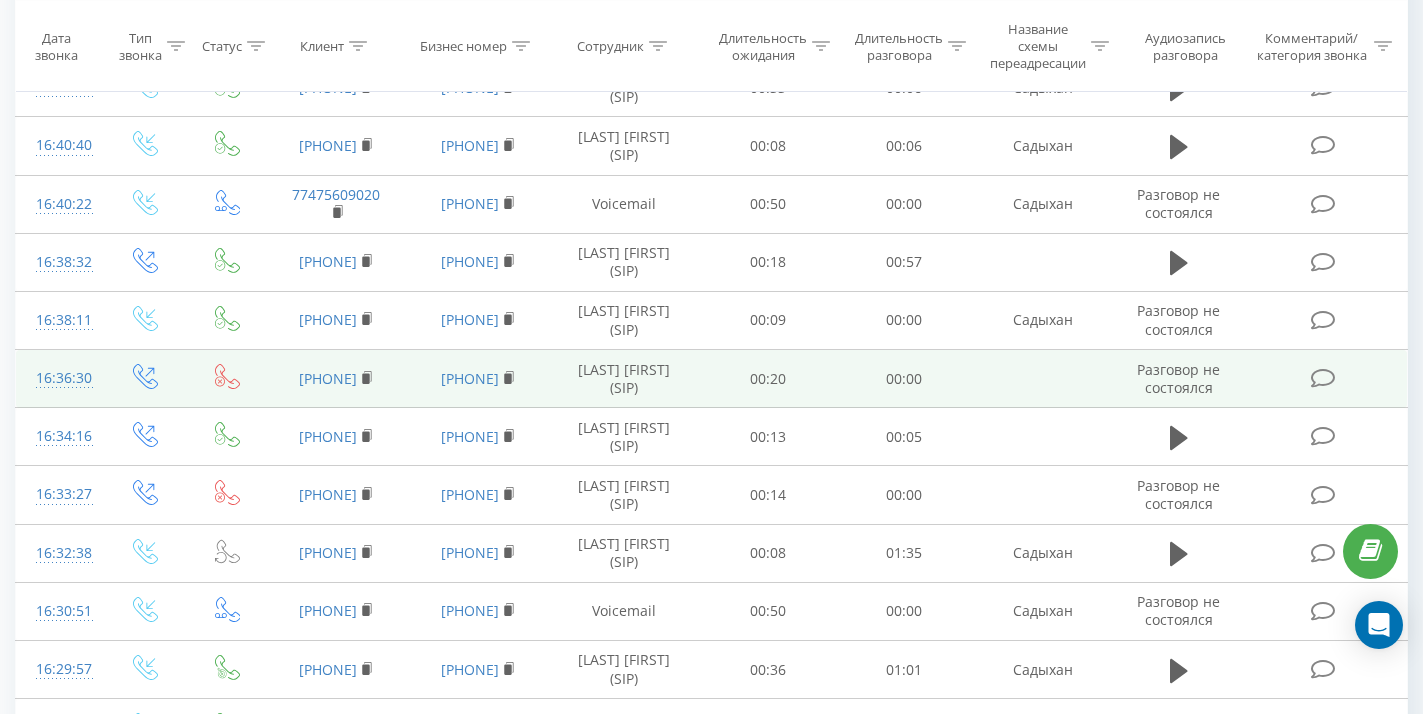 scroll, scrollTop: 840, scrollLeft: 0, axis: vertical 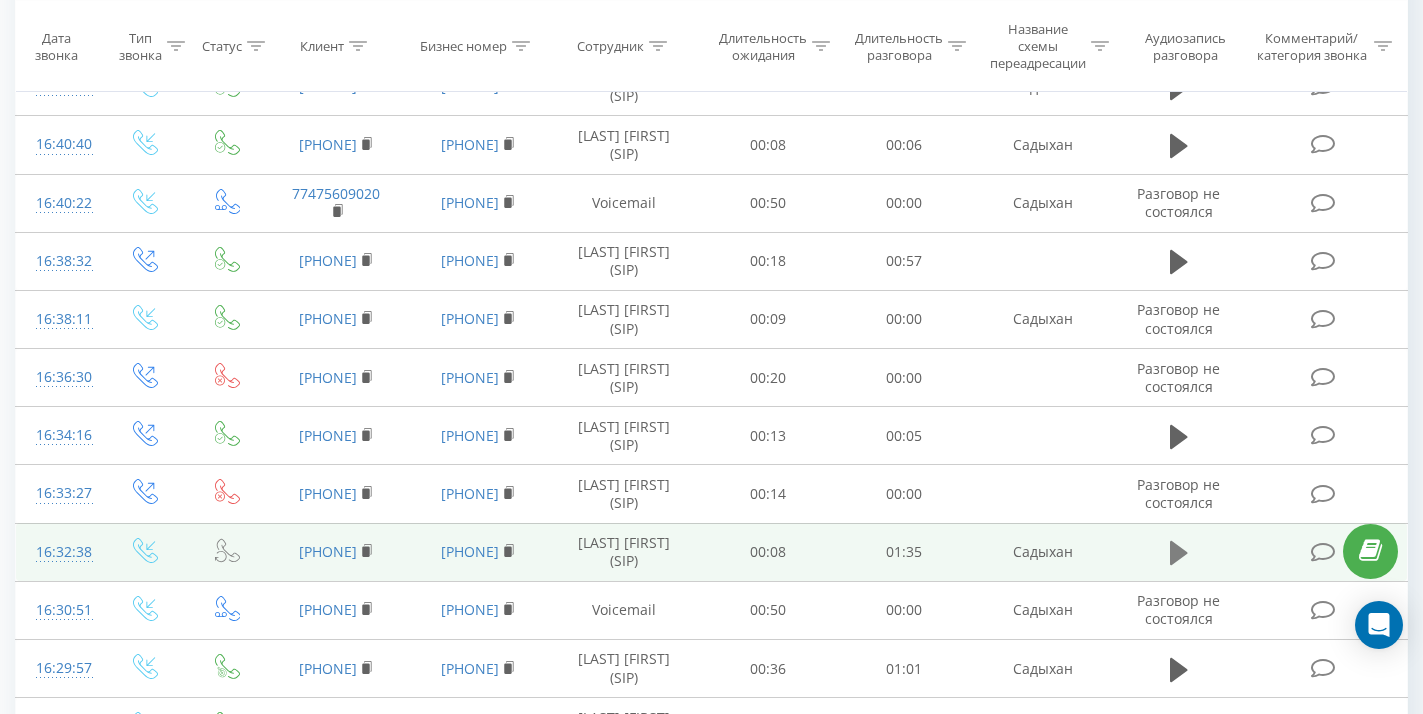 click 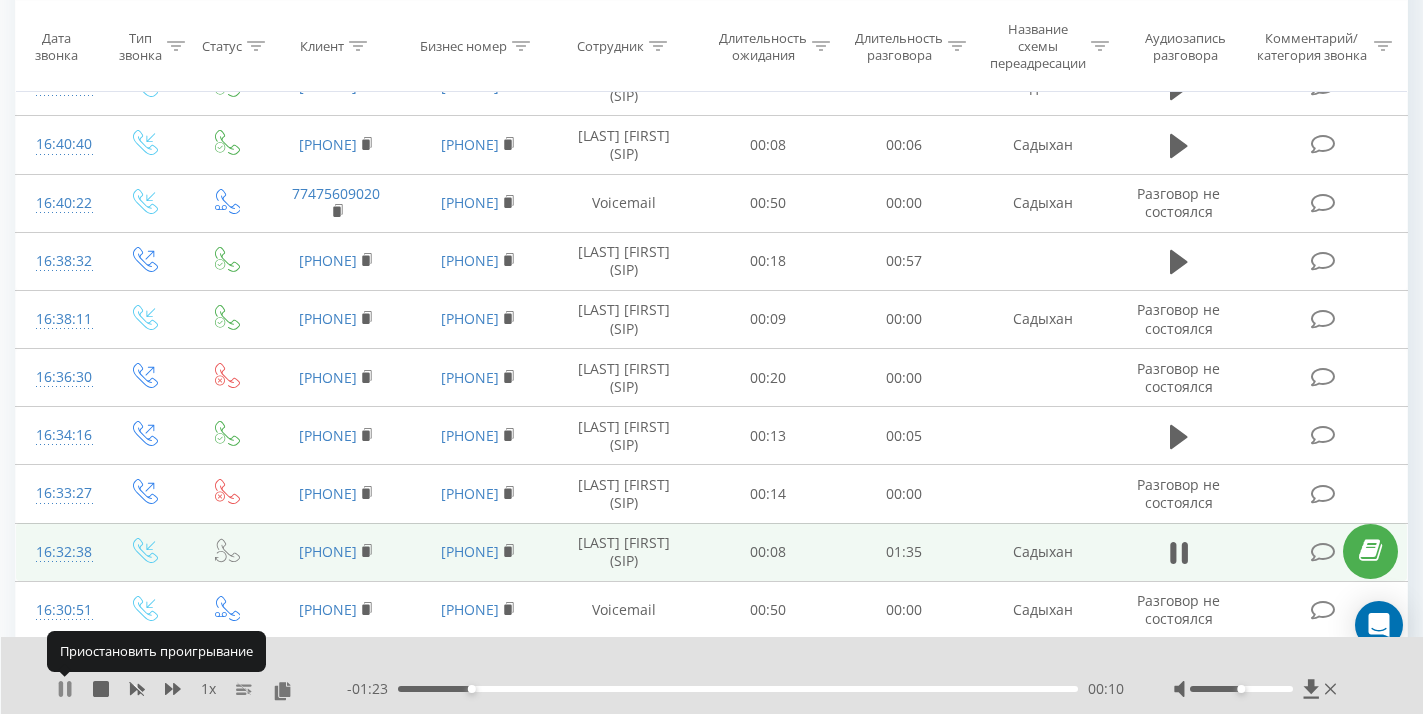 click 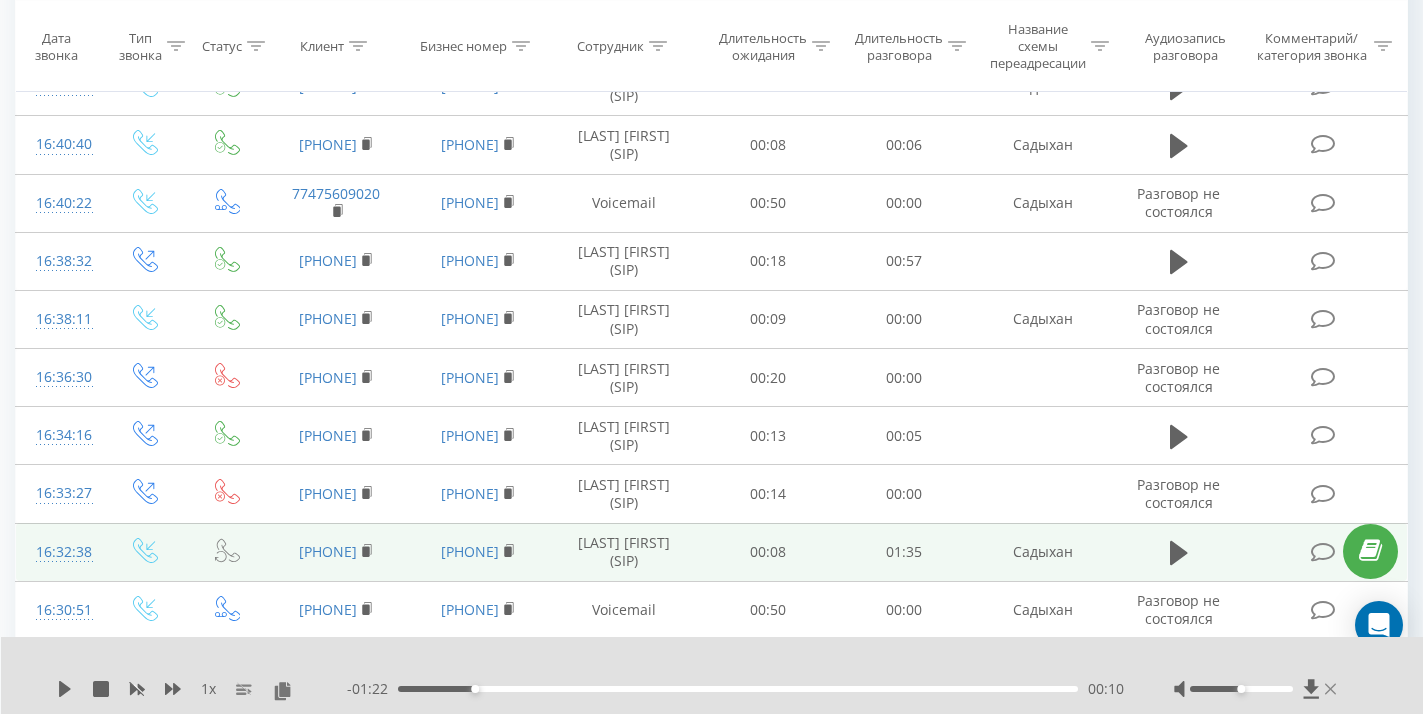 click 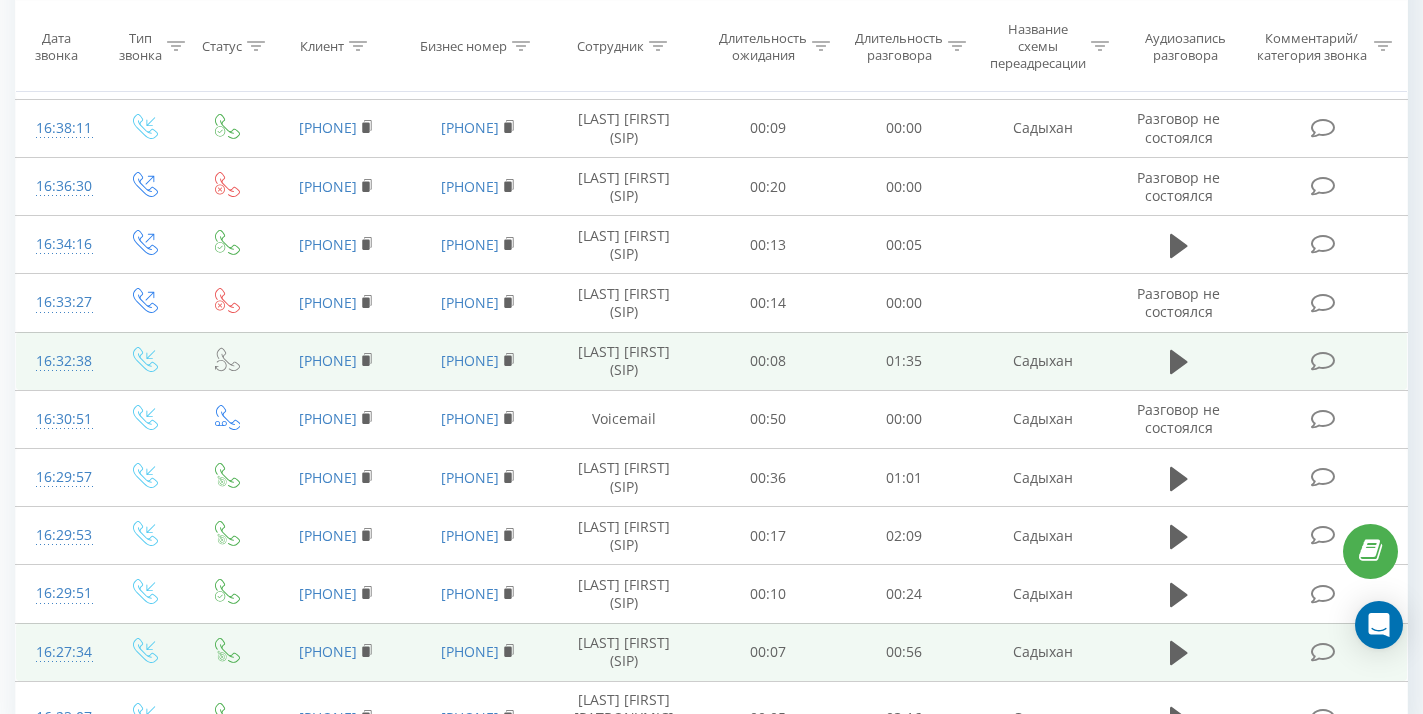 scroll, scrollTop: 1026, scrollLeft: 0, axis: vertical 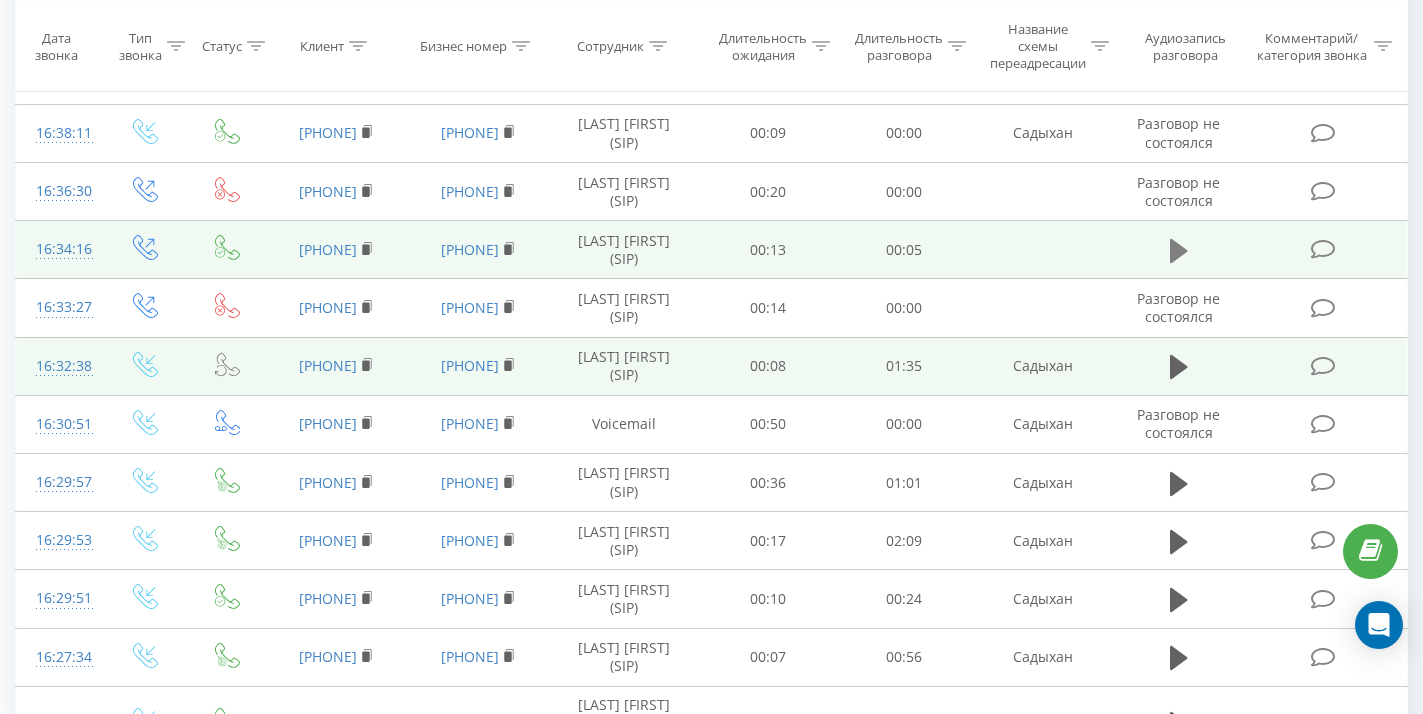 click 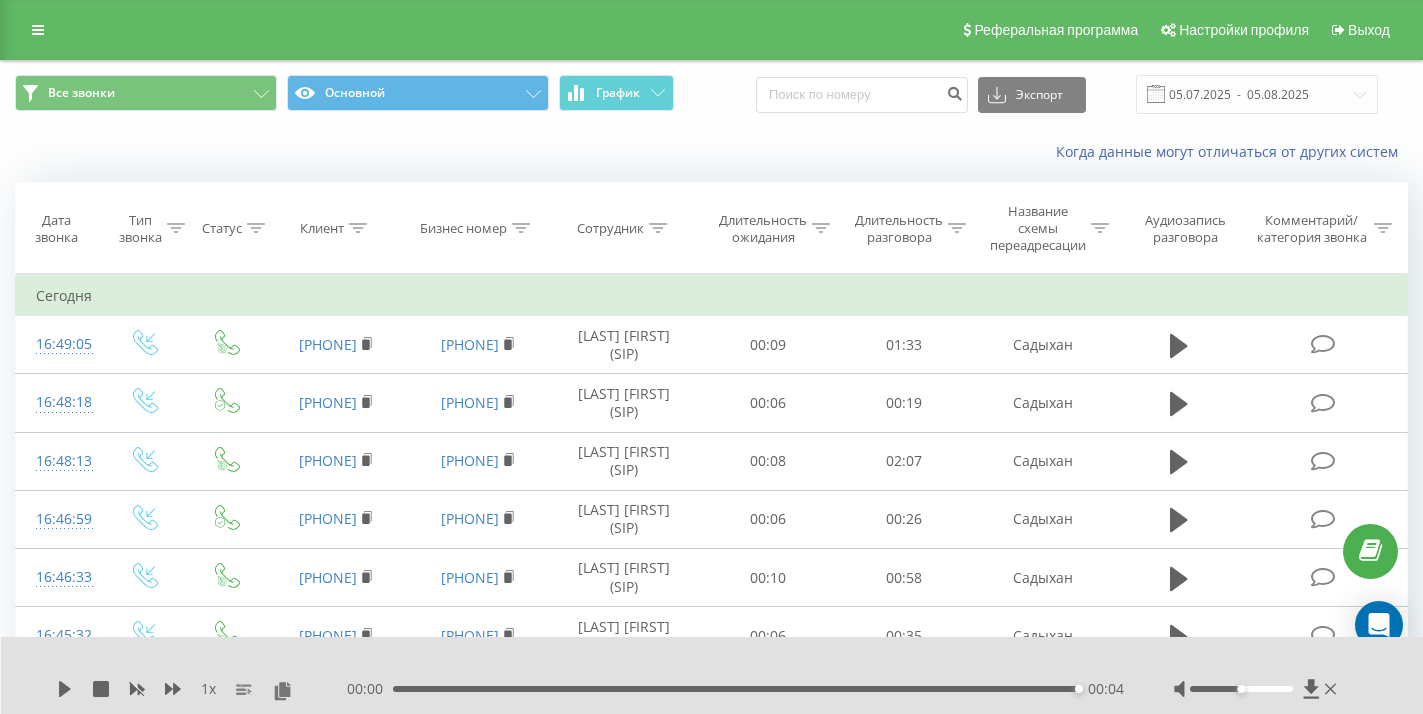 scroll, scrollTop: 0, scrollLeft: 0, axis: both 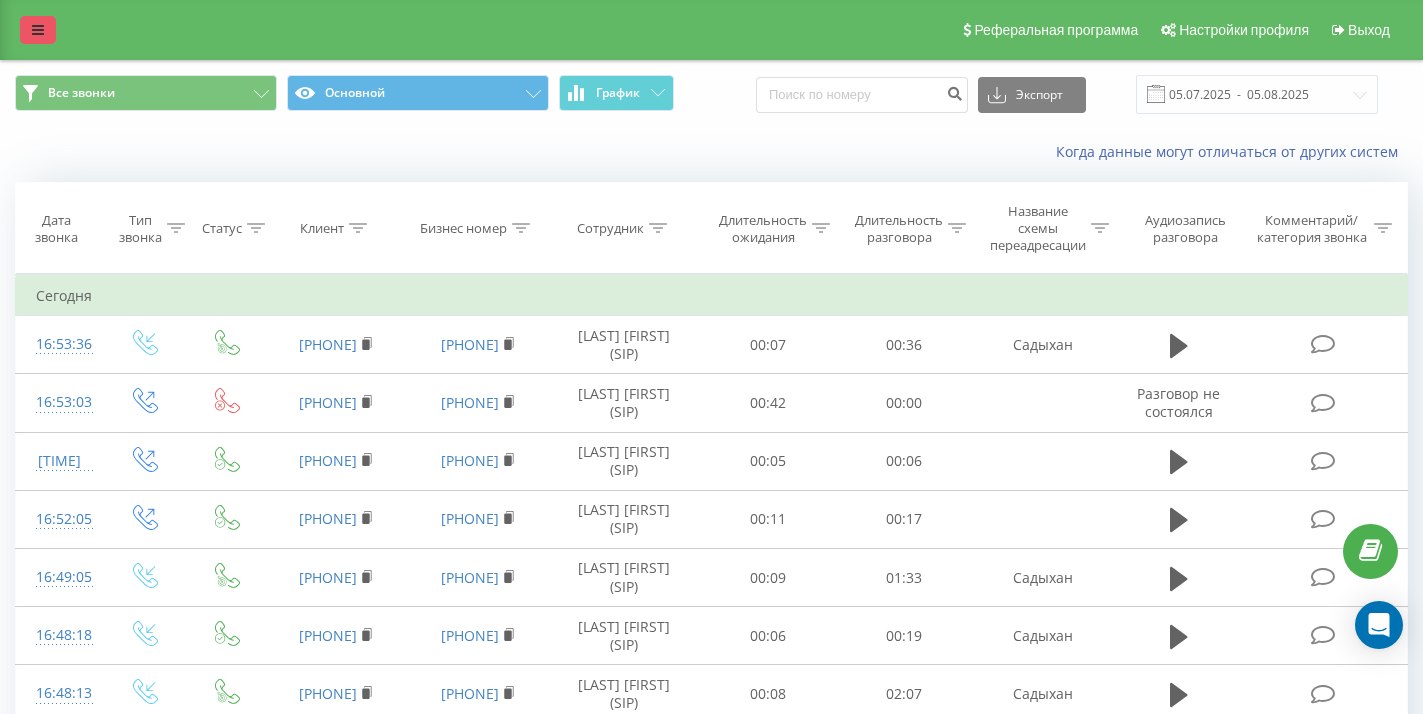 click at bounding box center (38, 30) 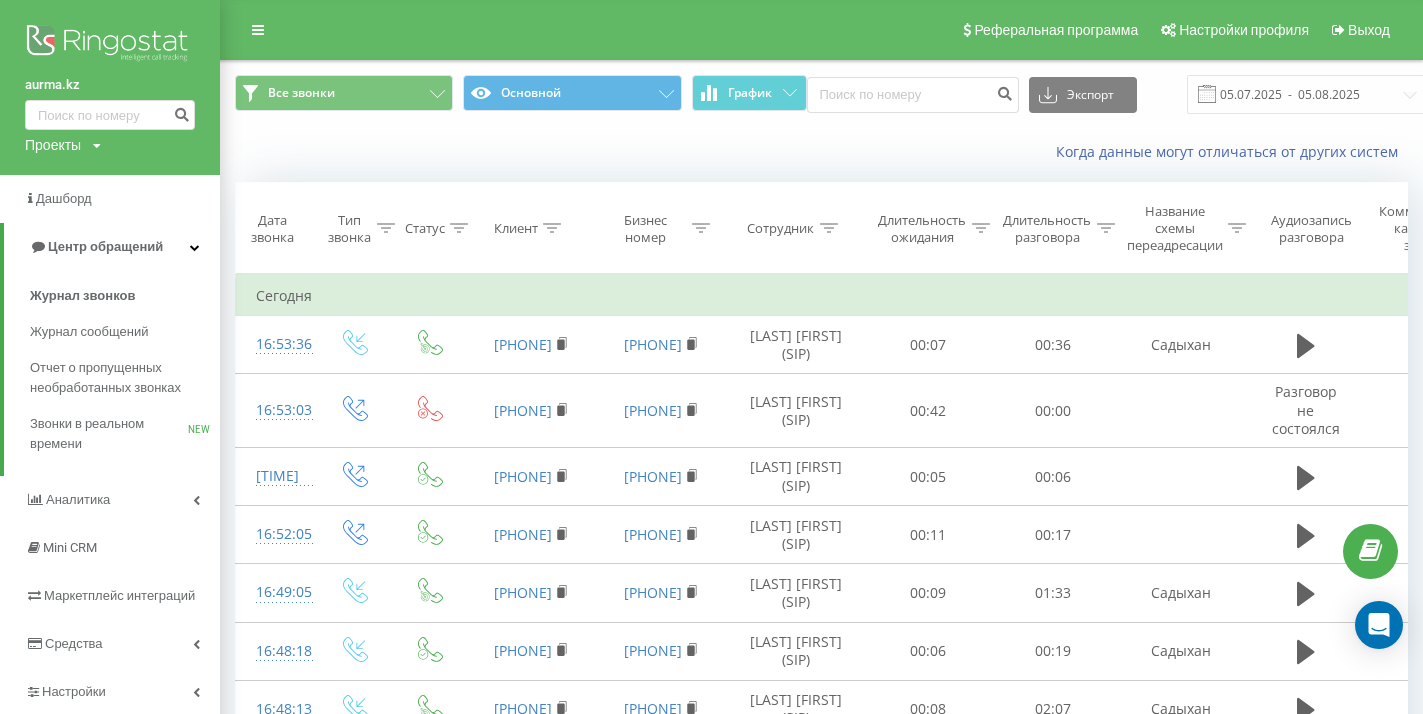 click on "Тип звонка" at bounding box center [350, 229] 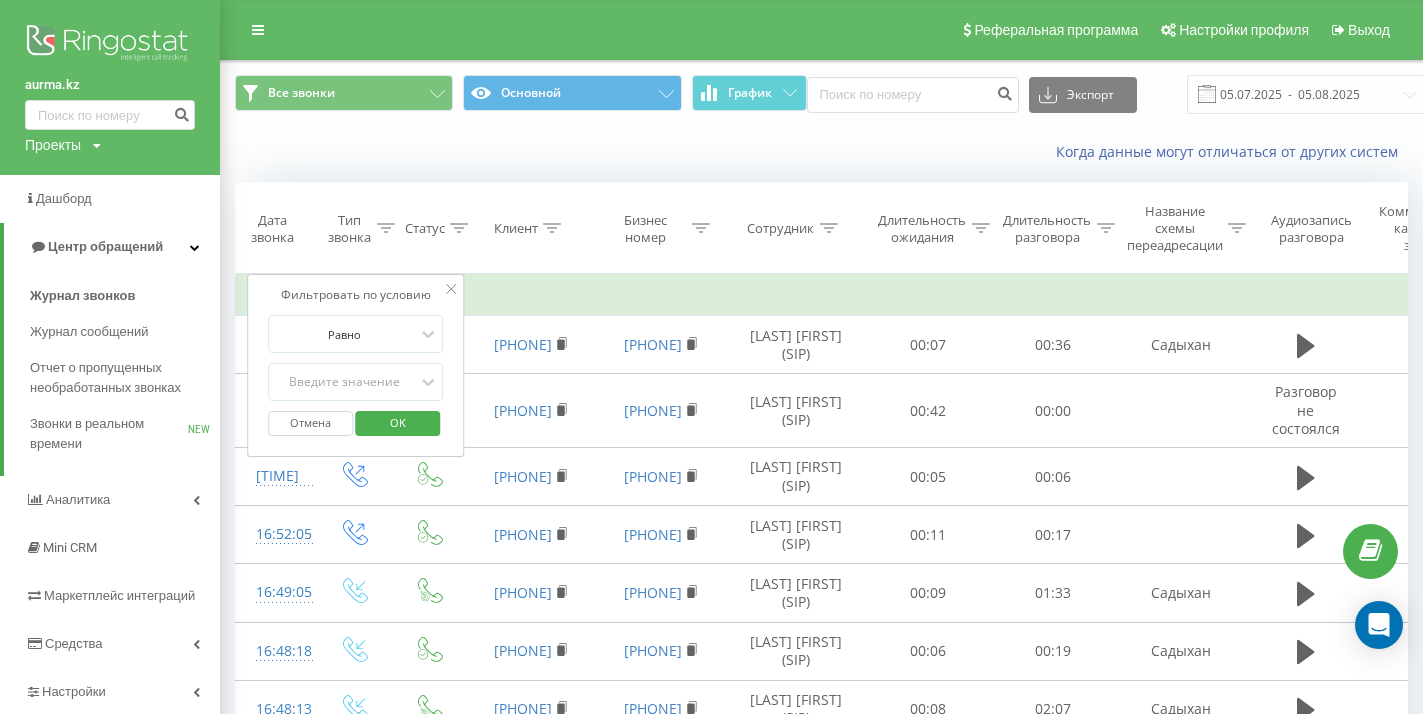 click on "Статус" at bounding box center (431, 228) 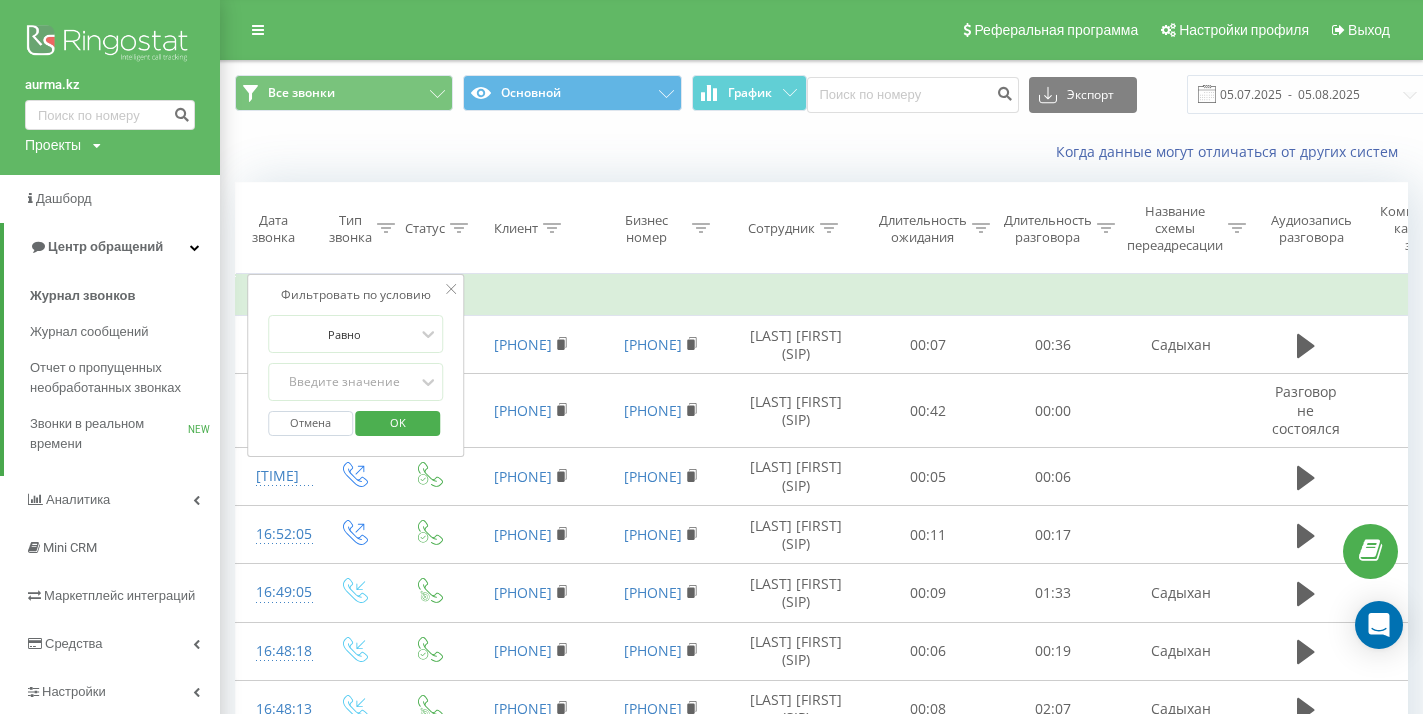 click 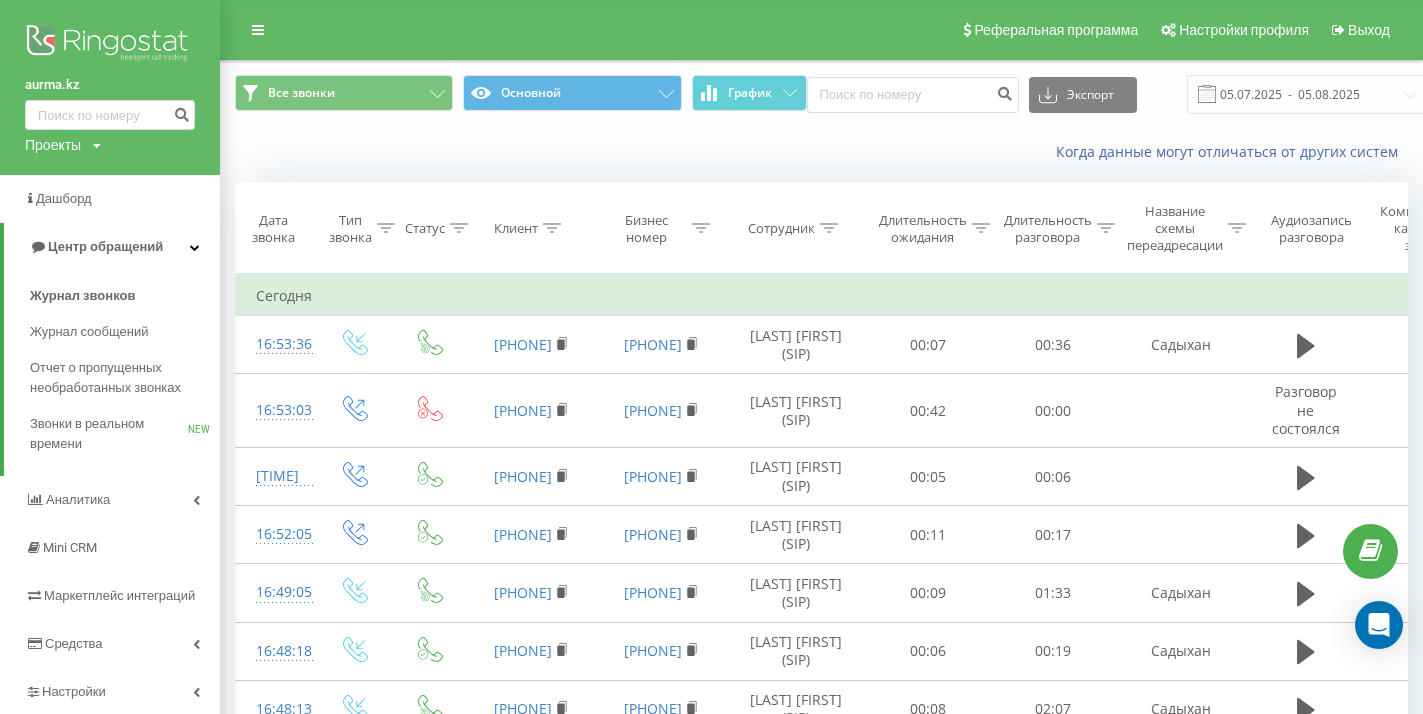 click on "Реферальная программа Настройки профиля Выход" at bounding box center [711, 30] 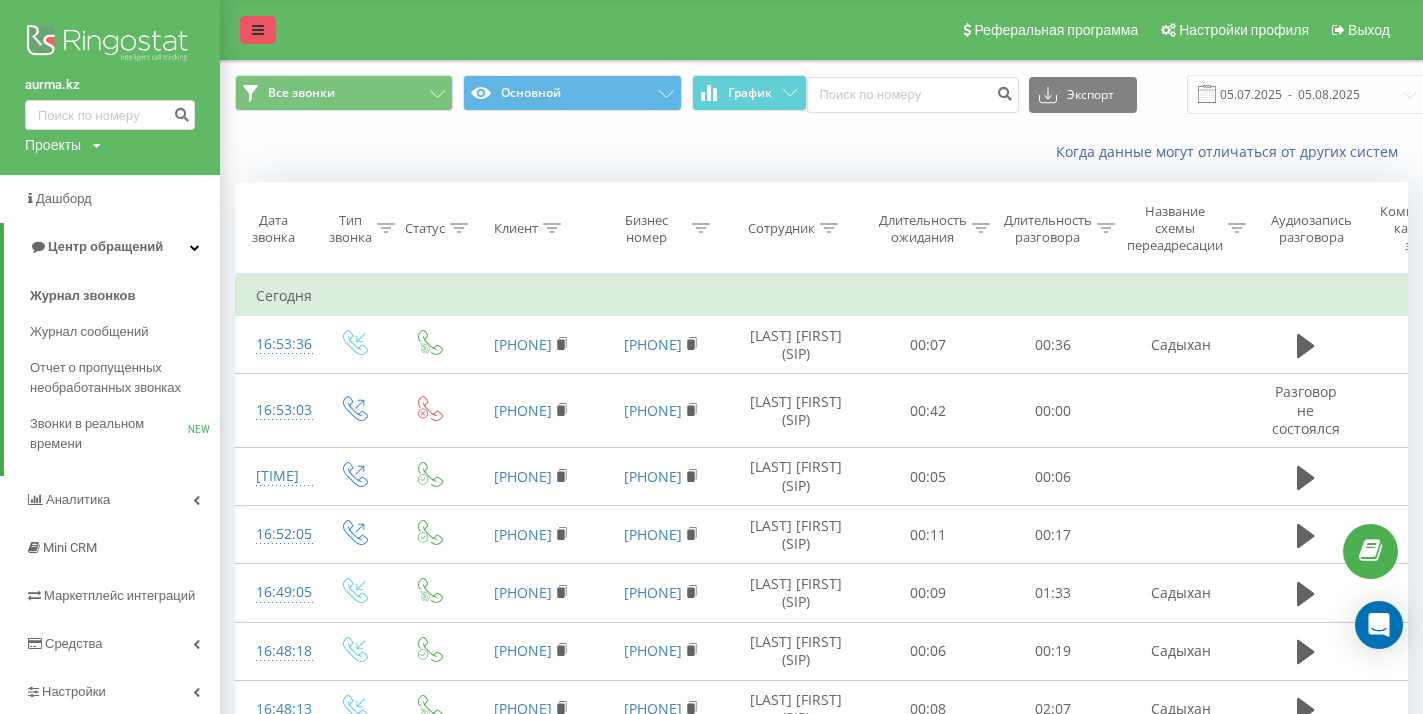 click at bounding box center [258, 30] 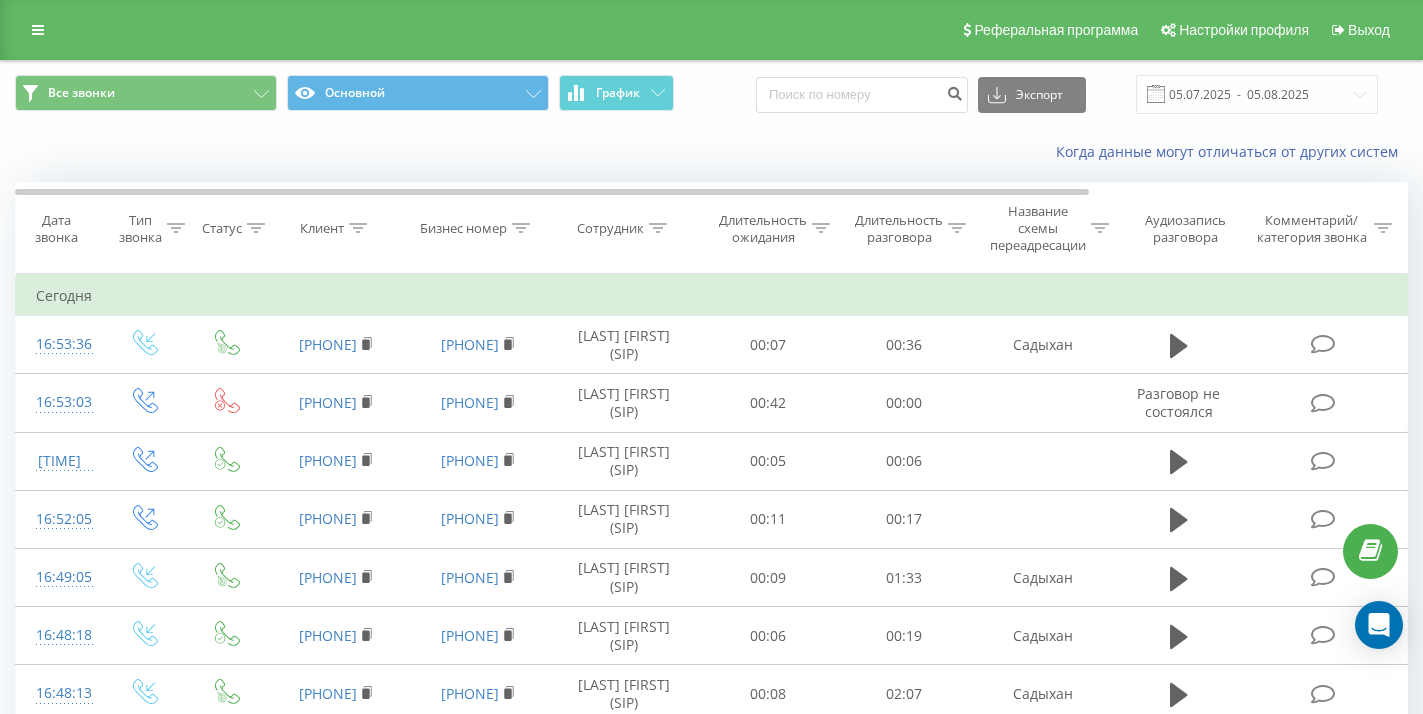 scroll, scrollTop: 0, scrollLeft: 0, axis: both 